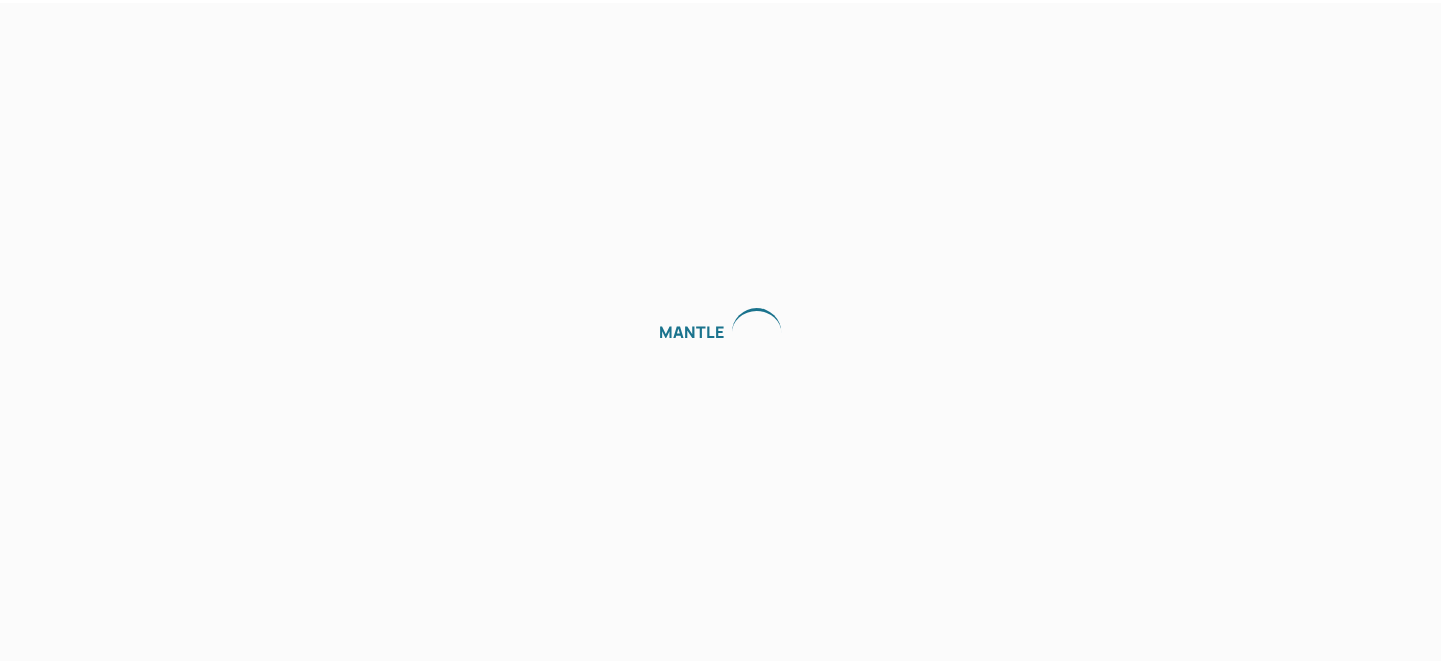 scroll, scrollTop: 0, scrollLeft: 0, axis: both 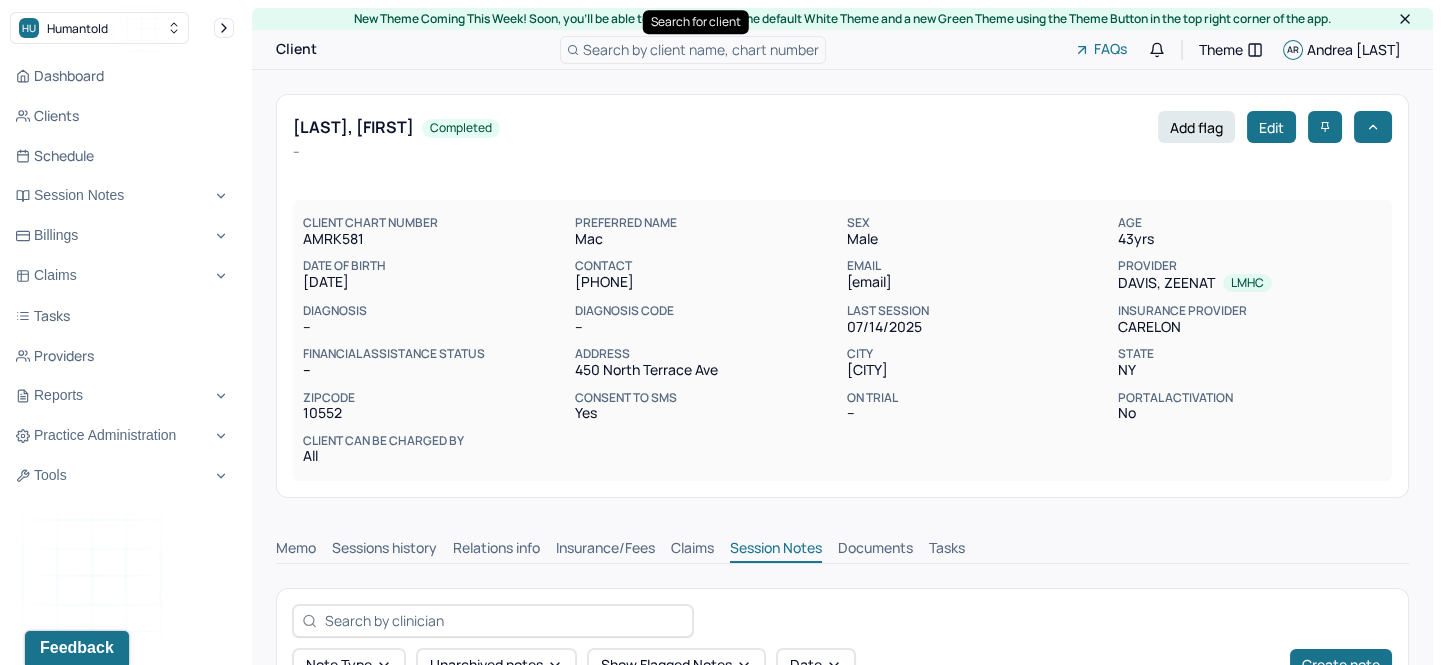 click on "Search by client name, chart number" at bounding box center (701, 49) 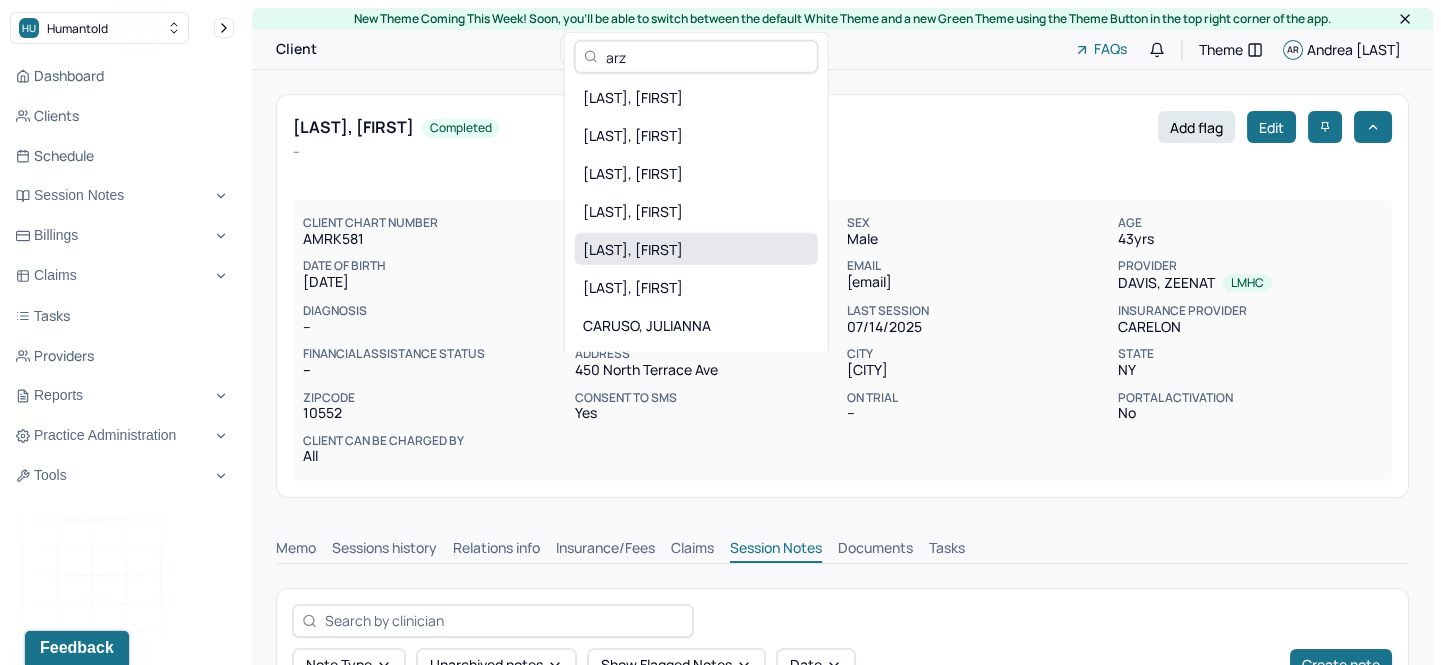 type on "arz" 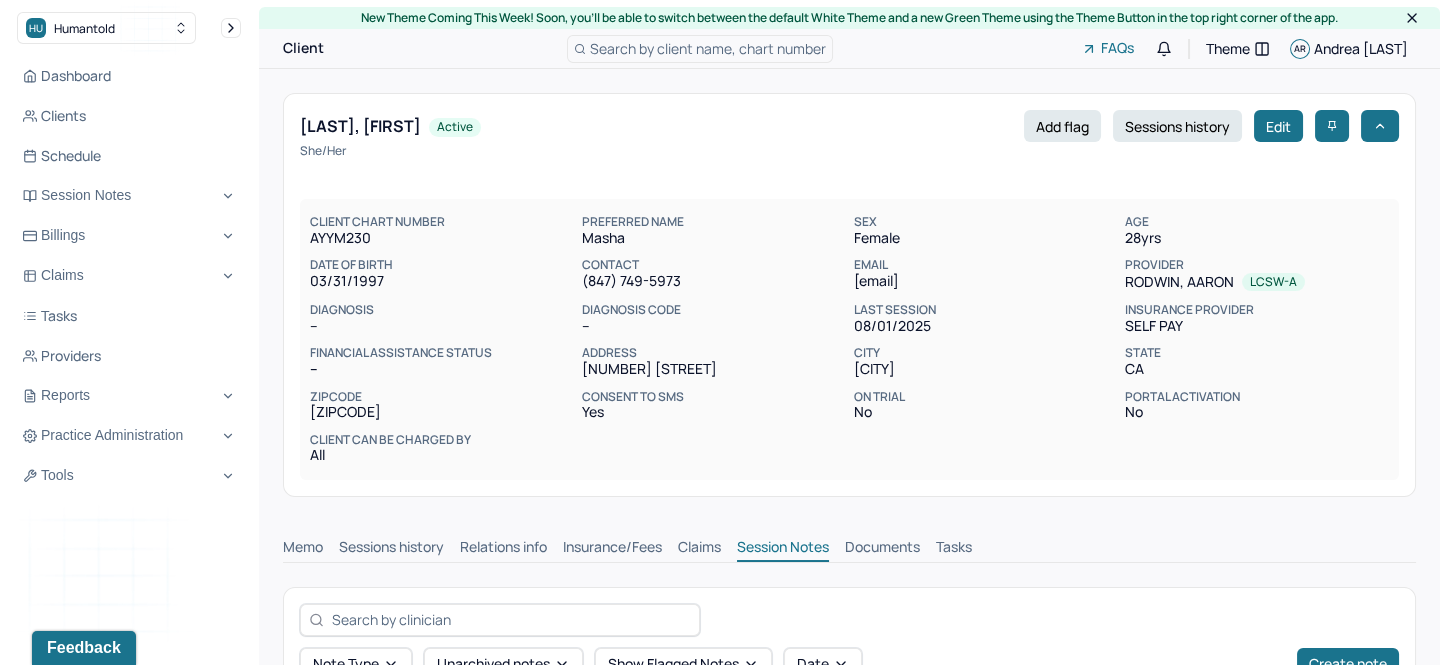 scroll, scrollTop: 0, scrollLeft: 0, axis: both 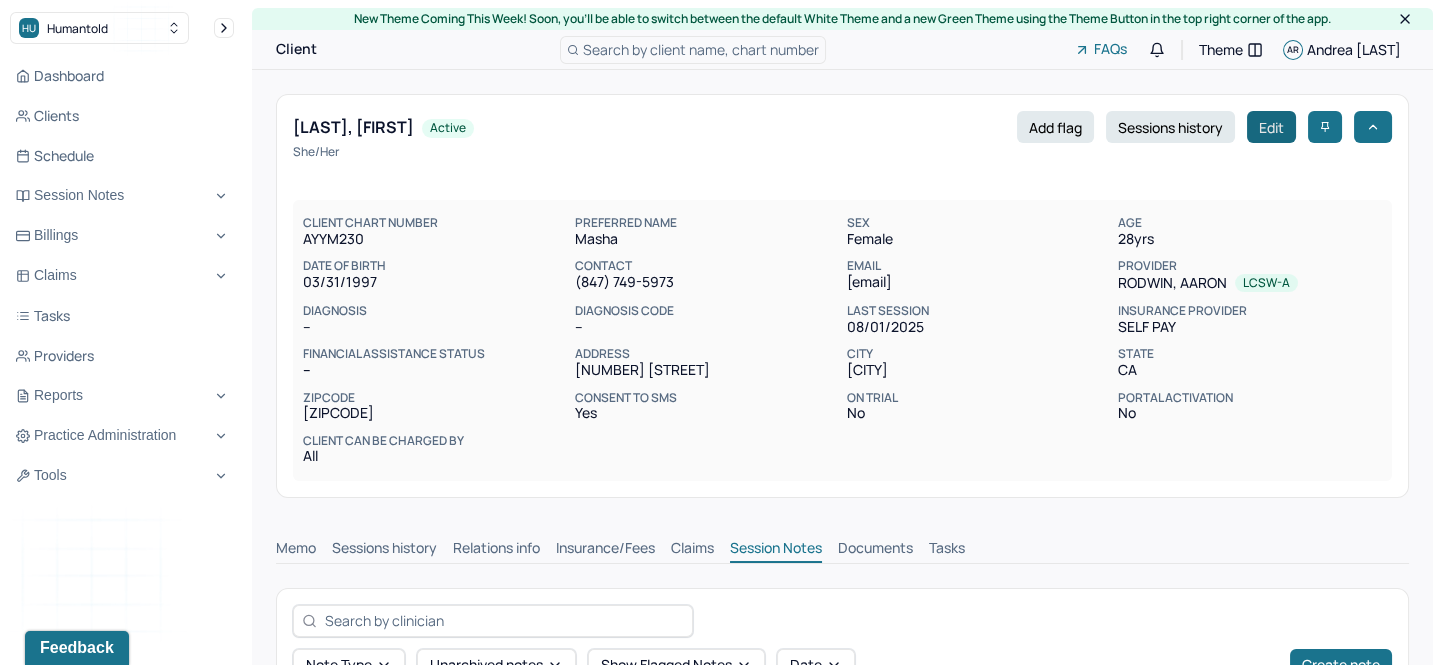 click on "Edit" at bounding box center [1271, 127] 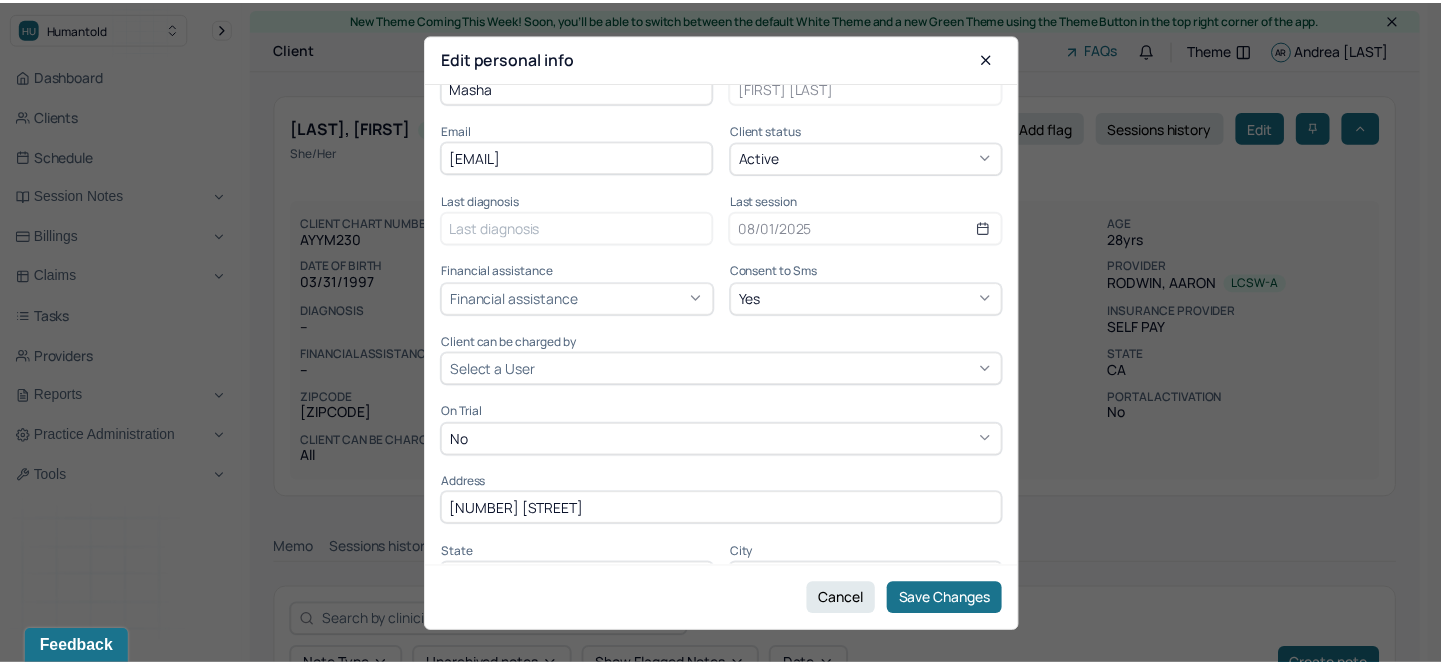 scroll, scrollTop: 272, scrollLeft: 0, axis: vertical 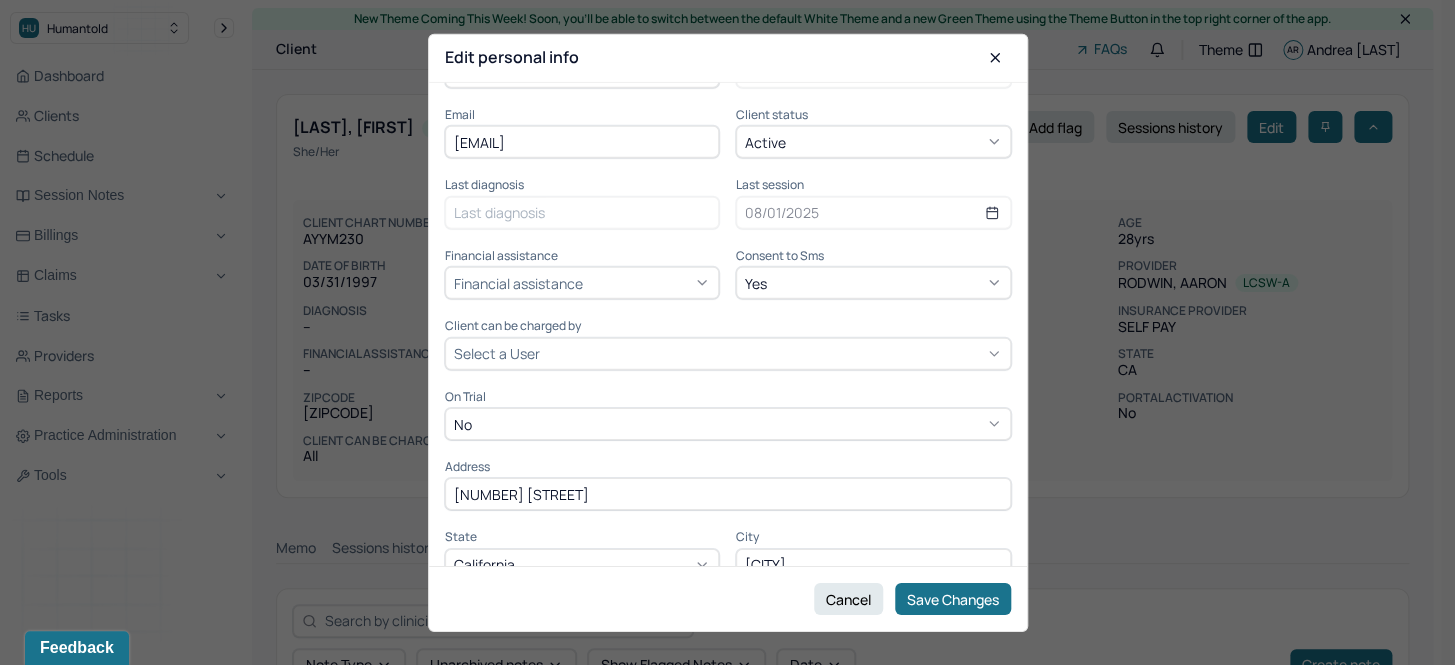 click on "Financial assistance" at bounding box center (582, 283) 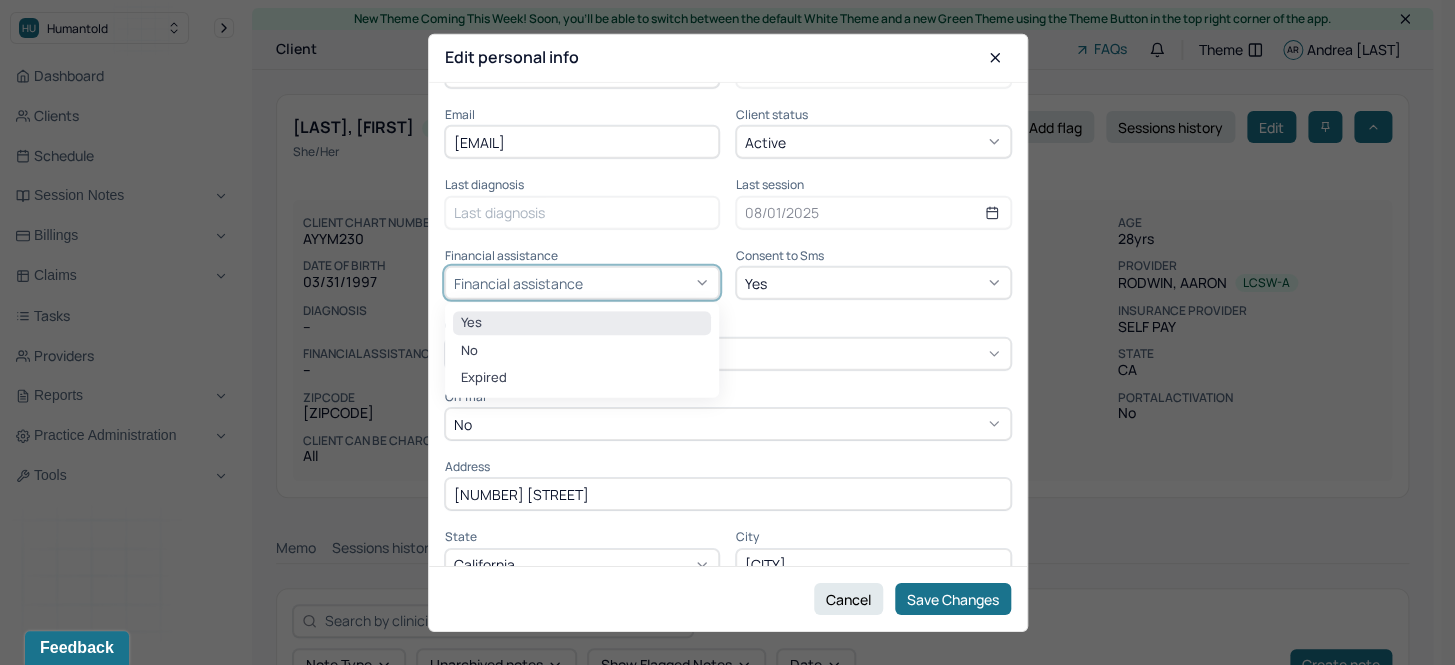 click on "Yes" at bounding box center (582, 323) 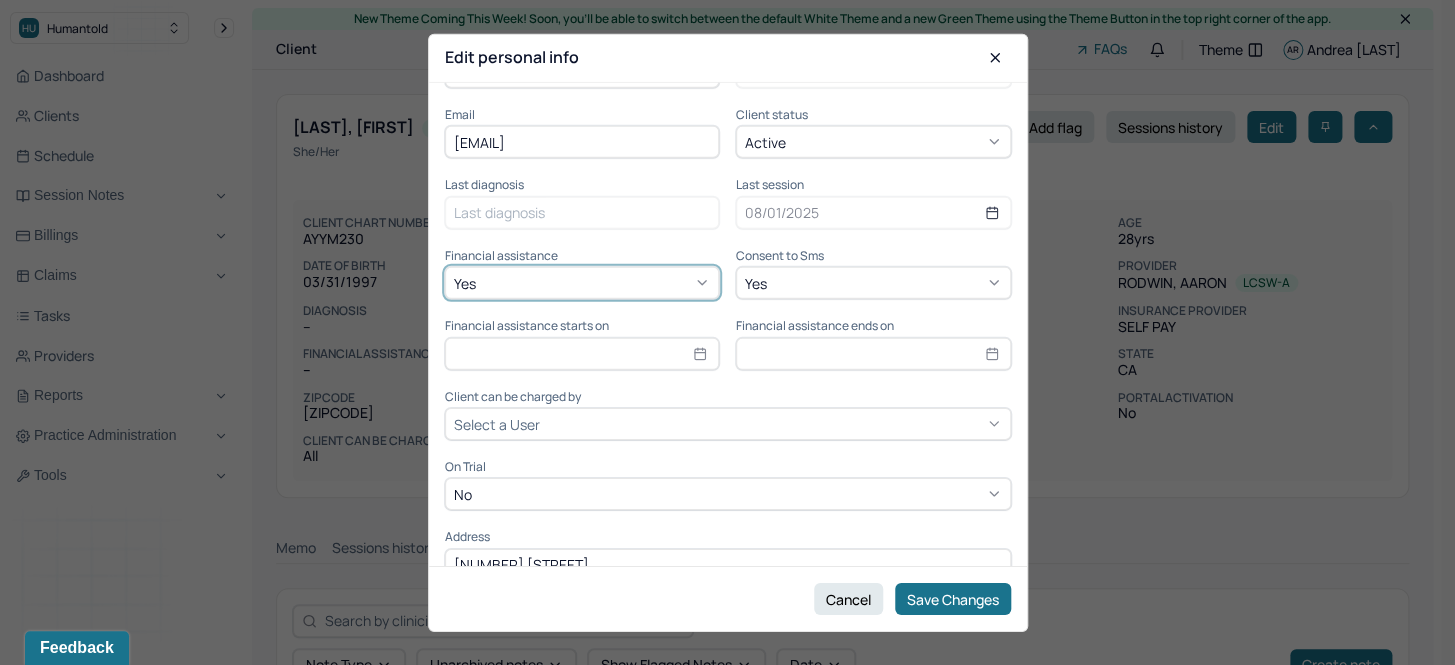 click at bounding box center [582, 353] 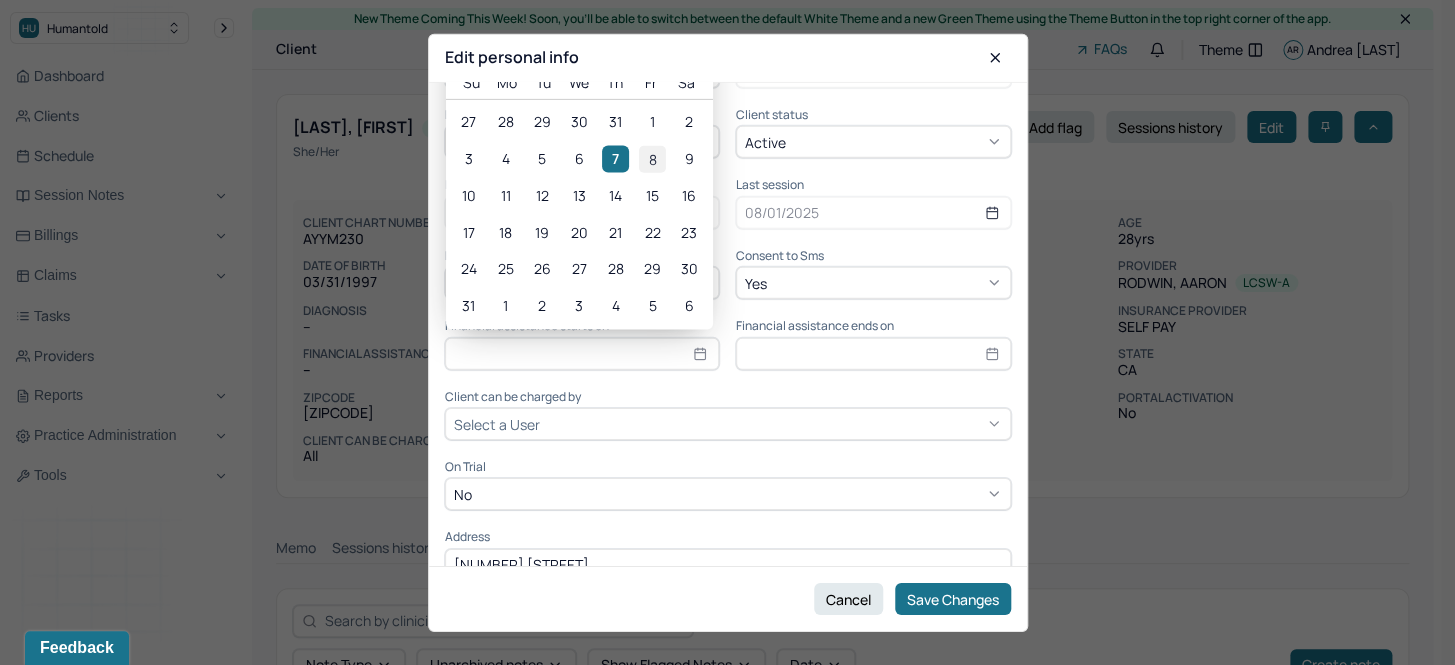 click on "8" at bounding box center (652, 158) 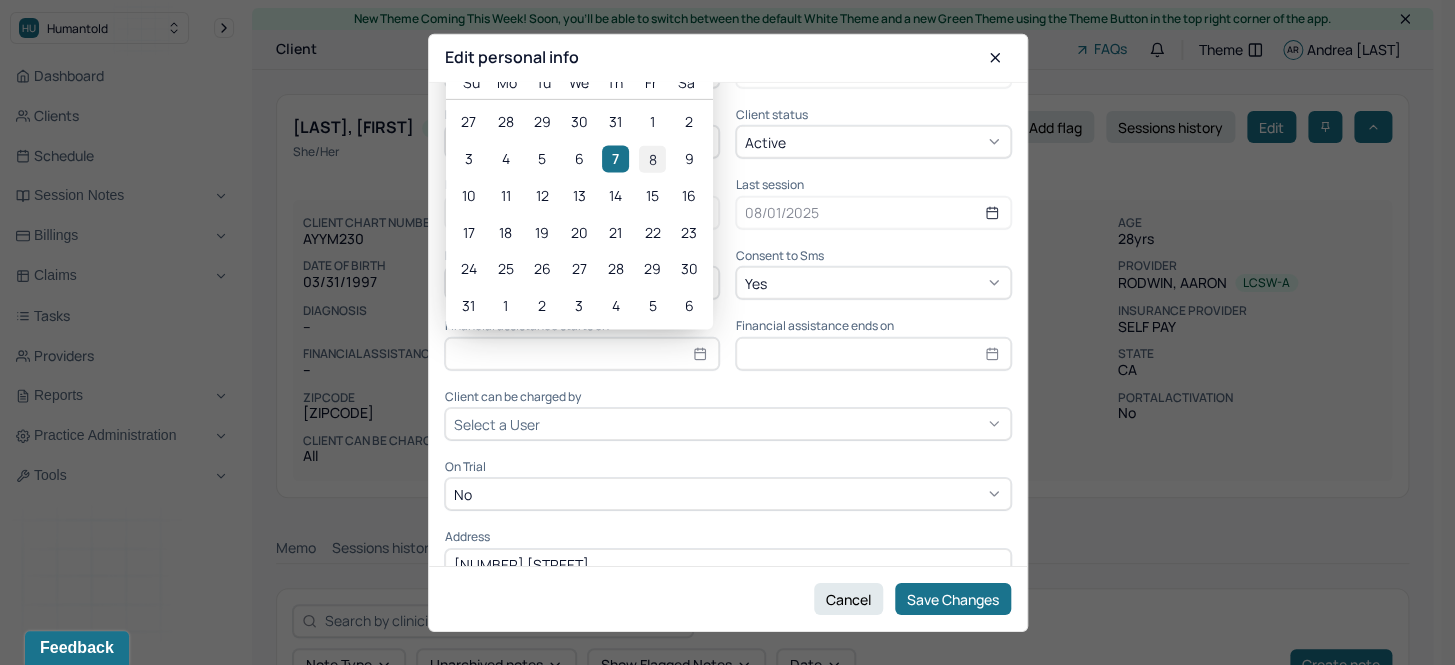 type on "08/08/2025" 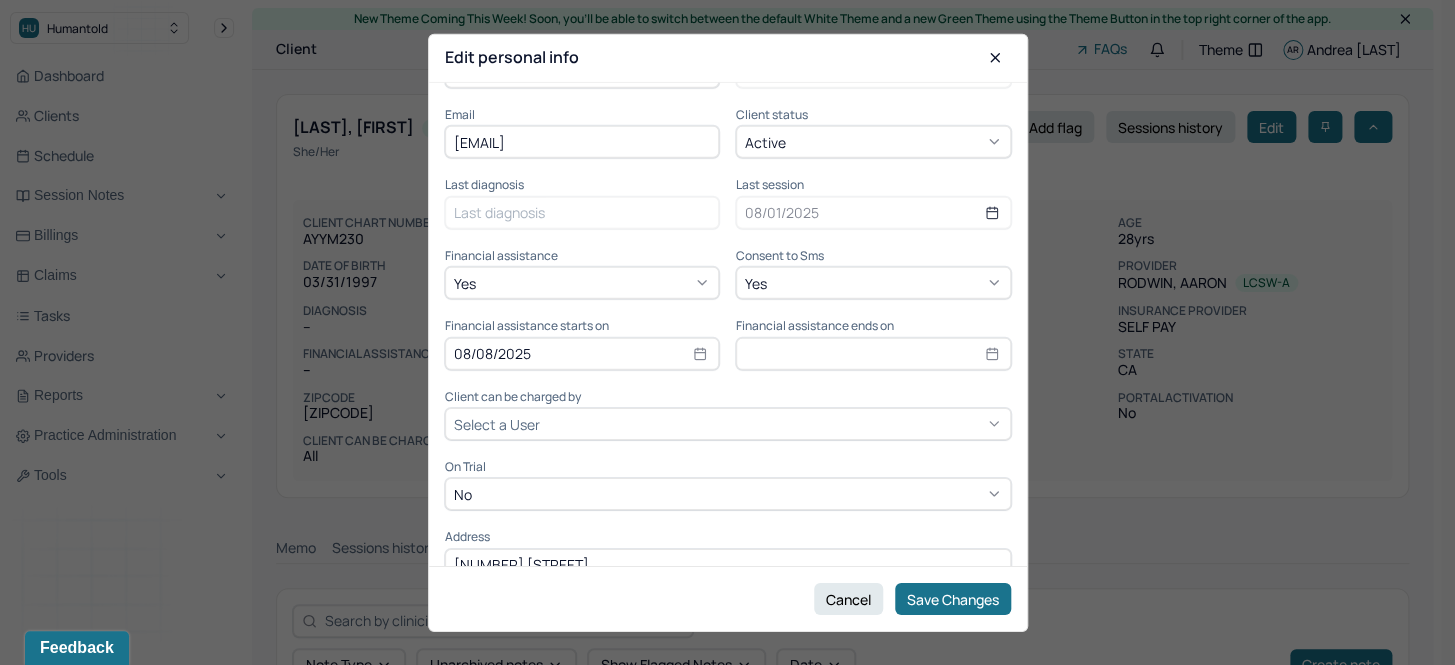 click at bounding box center (873, 353) 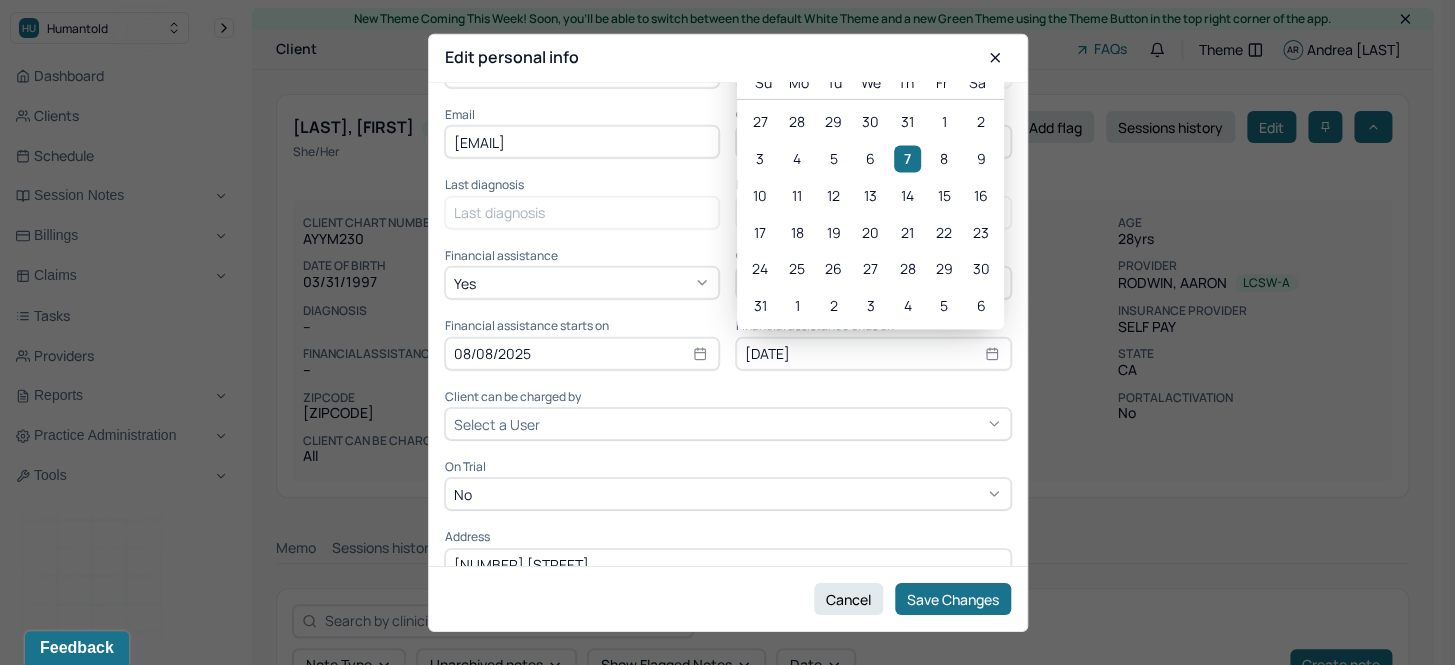 type on "[DATE]" 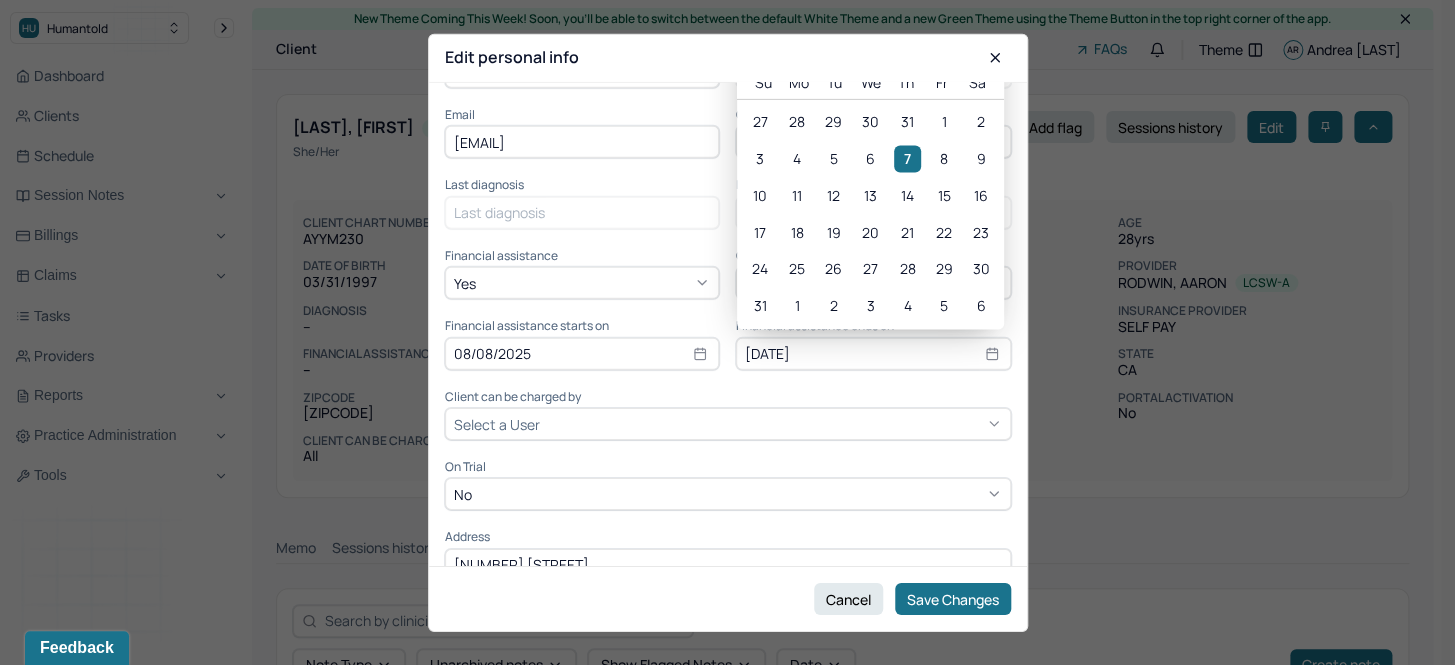 select on "1" 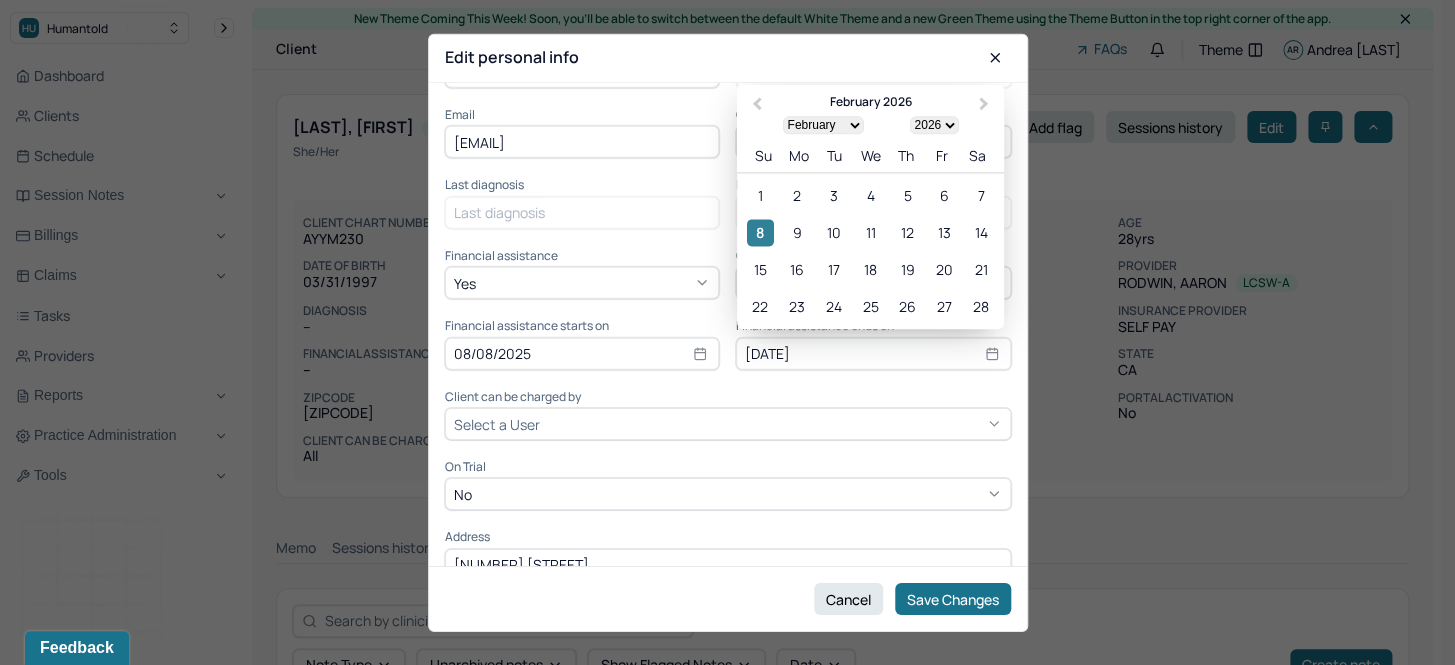 type on "[DATE]" 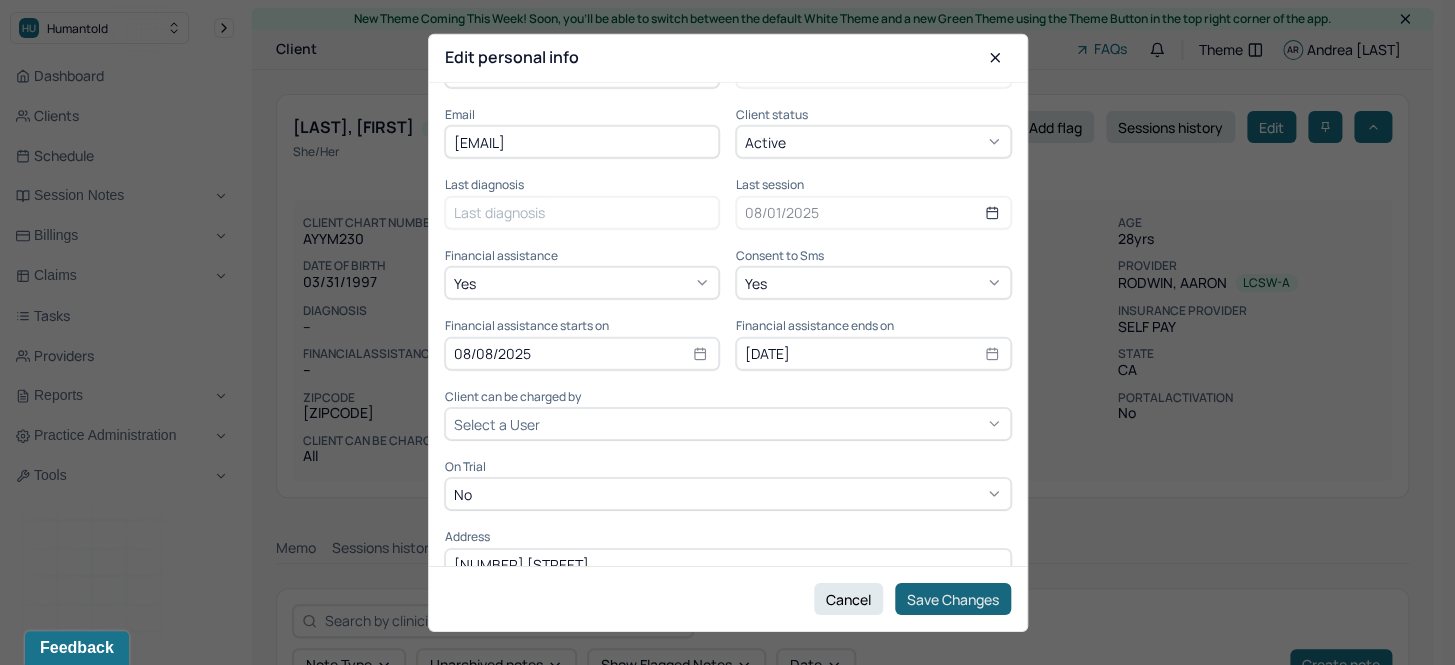 click on "Save Changes" at bounding box center (953, 599) 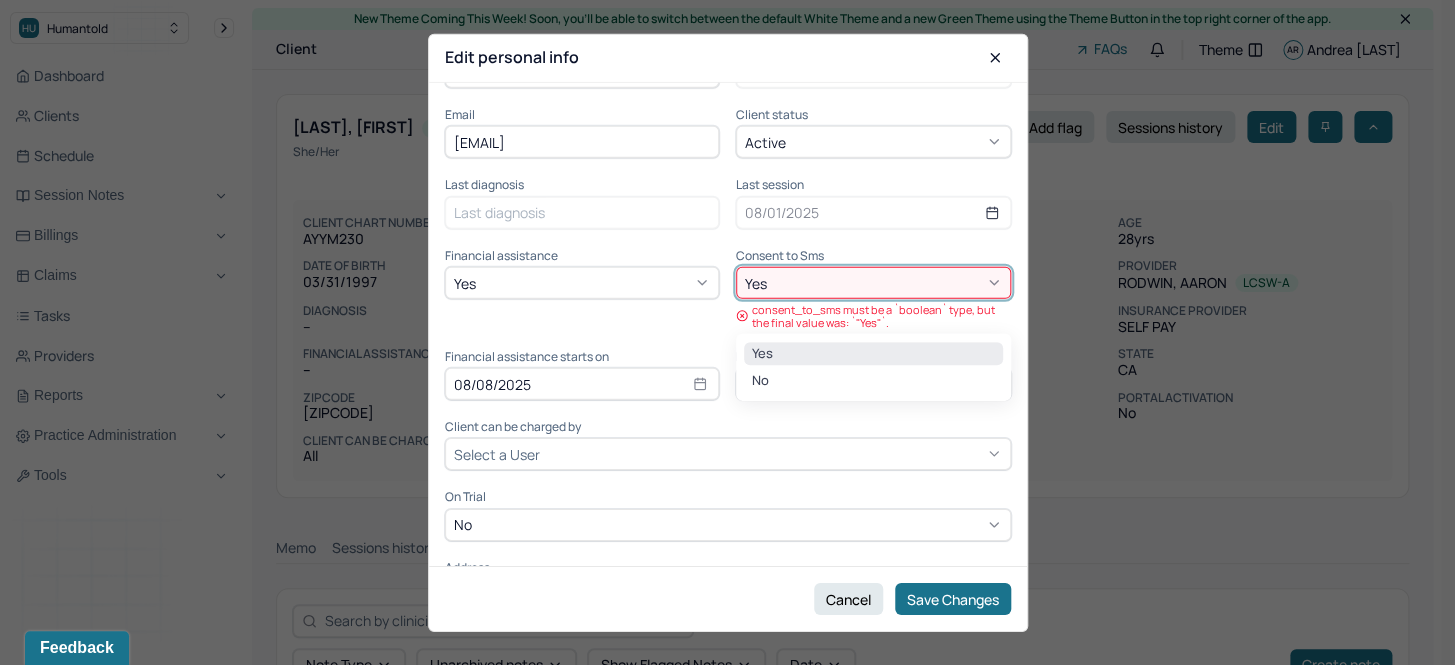 click on "Yes" at bounding box center (873, 283) 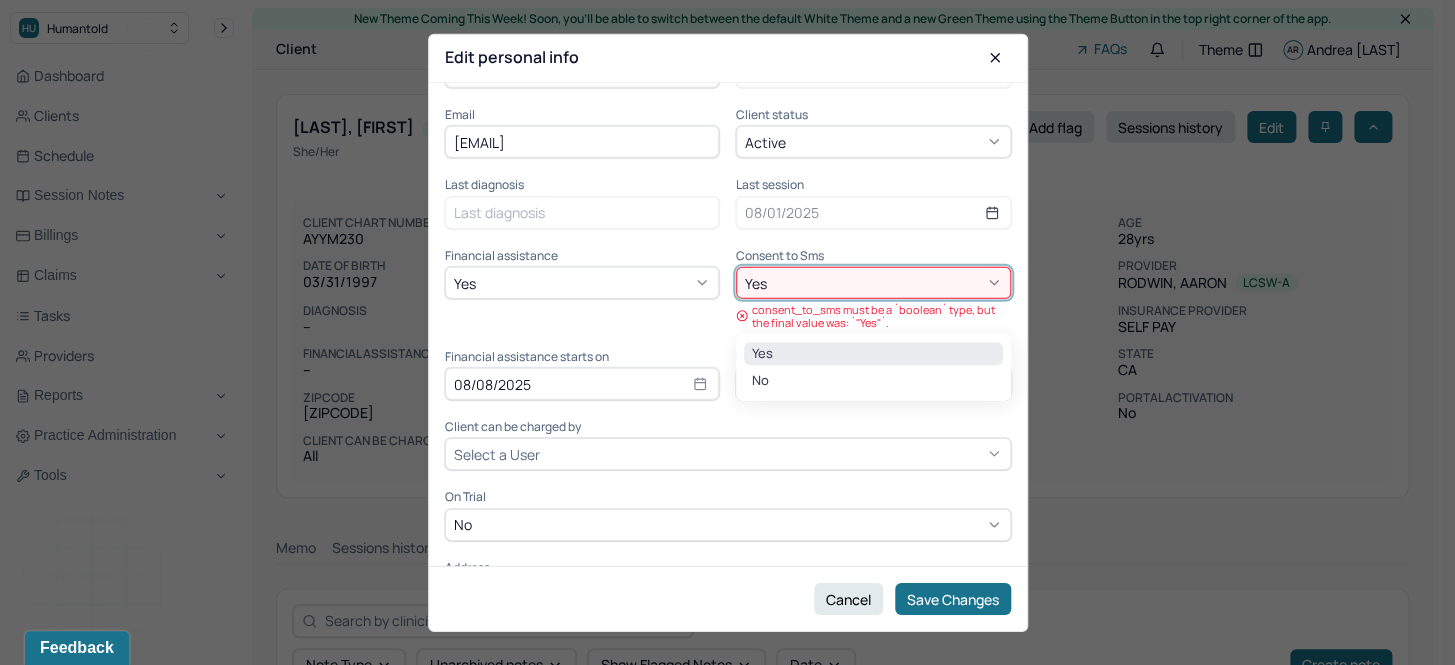 click on "Yes" at bounding box center (873, 283) 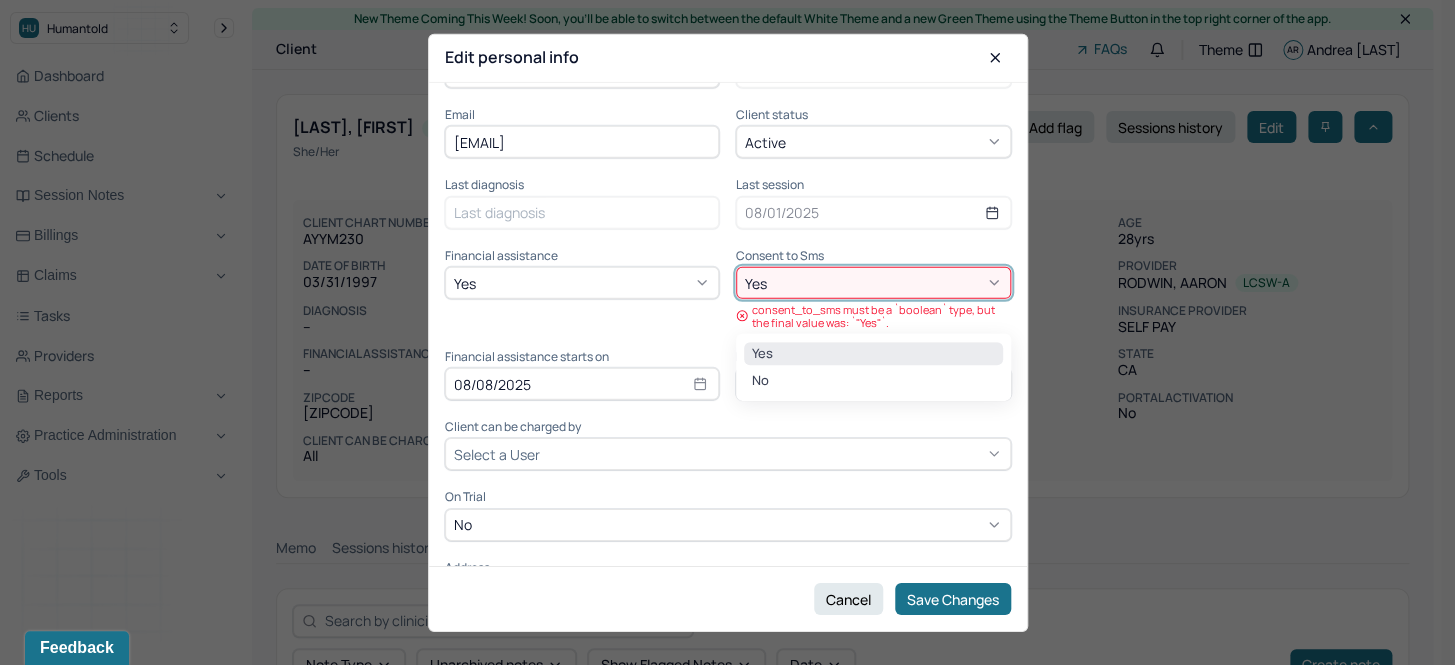click on "Yes" at bounding box center (873, 283) 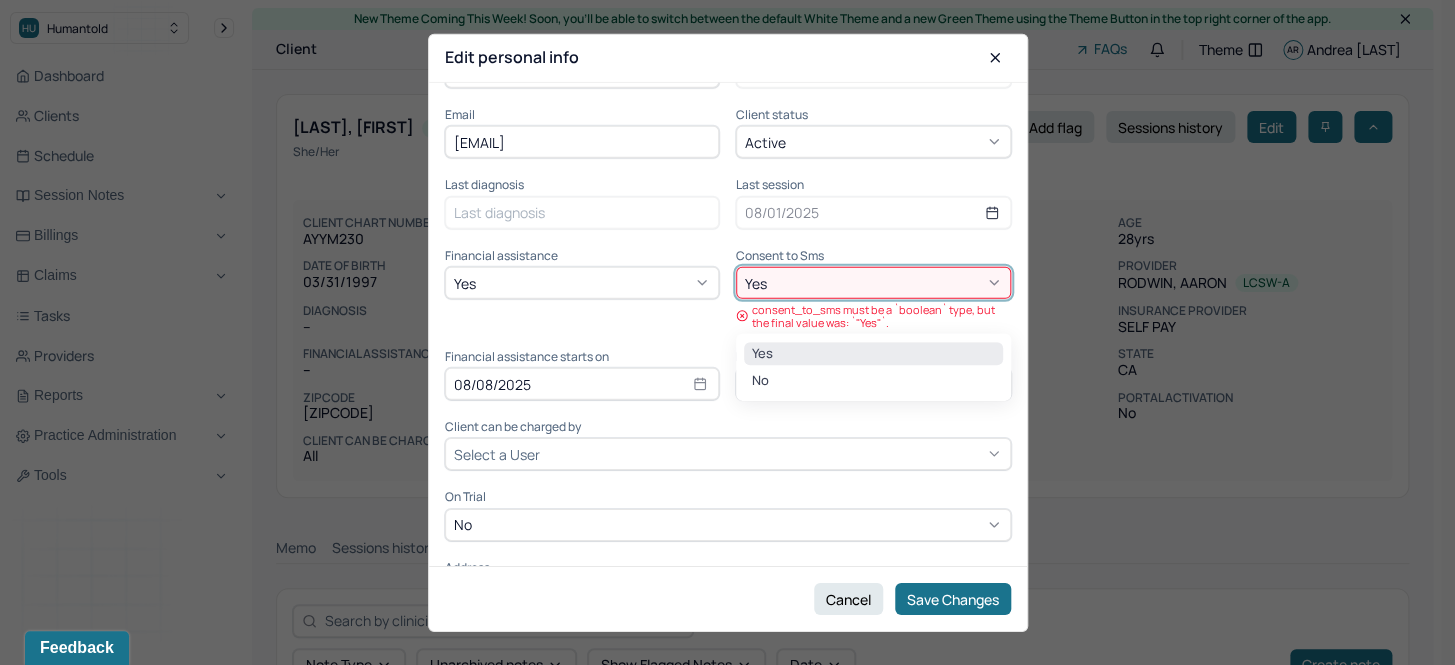 click on "Yes" at bounding box center [873, 353] 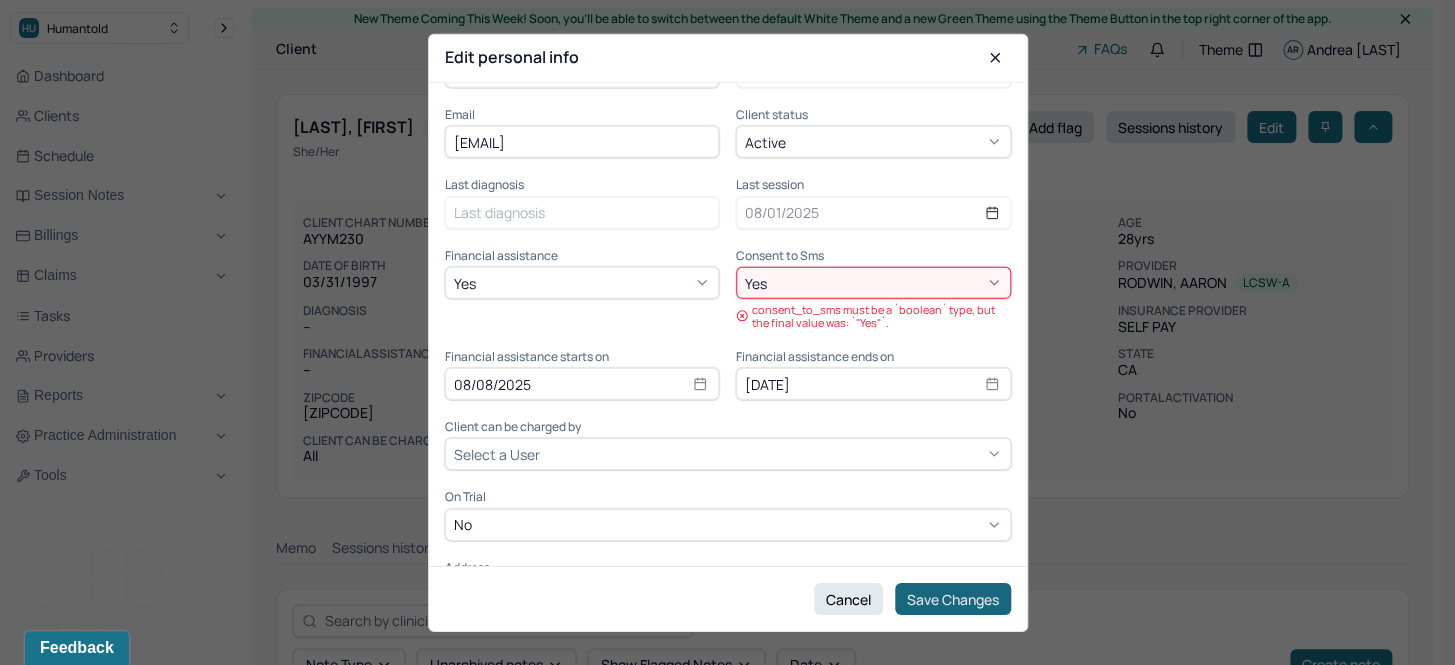click on "Save Changes" at bounding box center (953, 599) 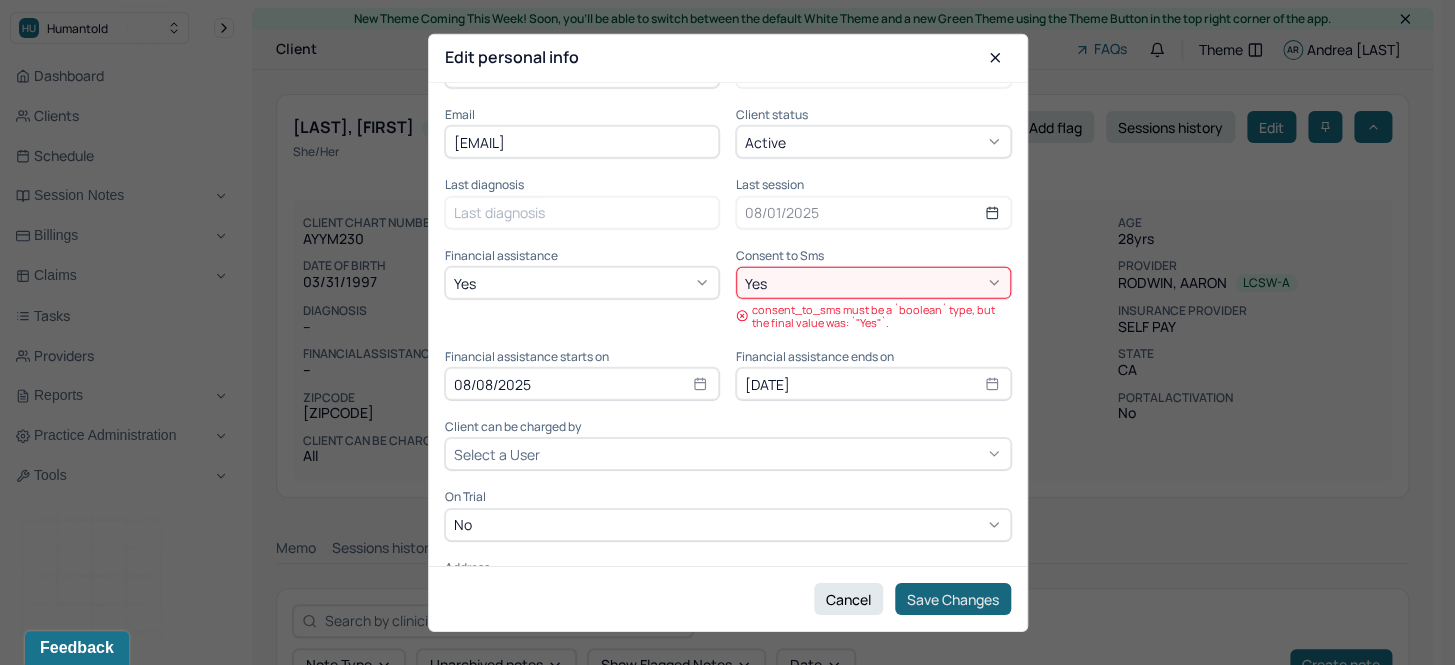 click on "Save Changes" at bounding box center (953, 599) 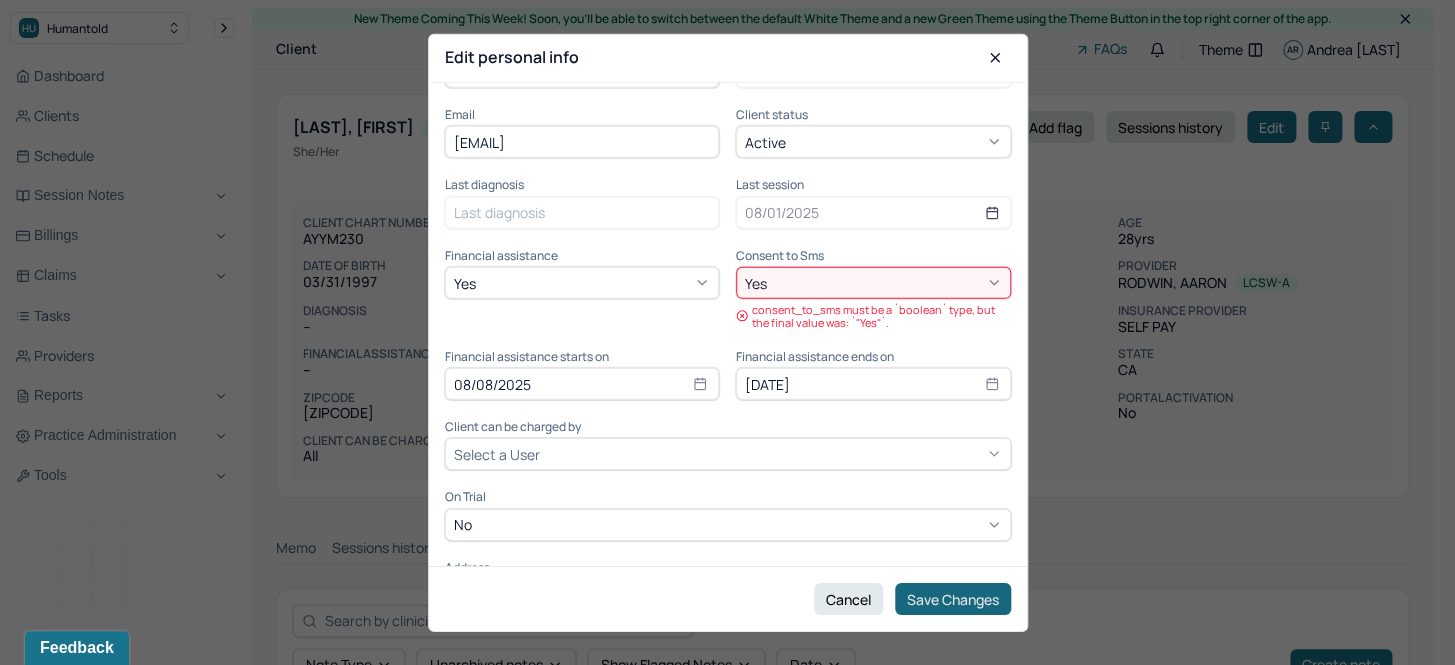 click on "Save Changes" at bounding box center (953, 599) 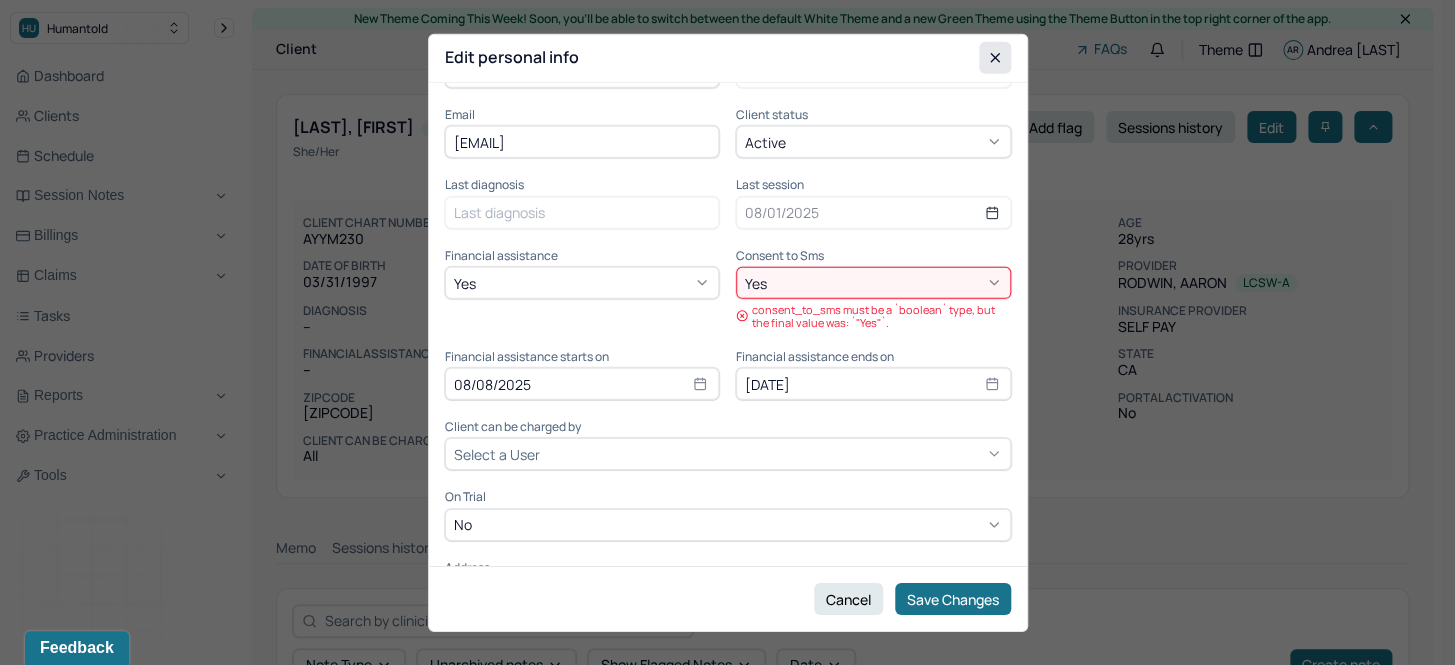 click 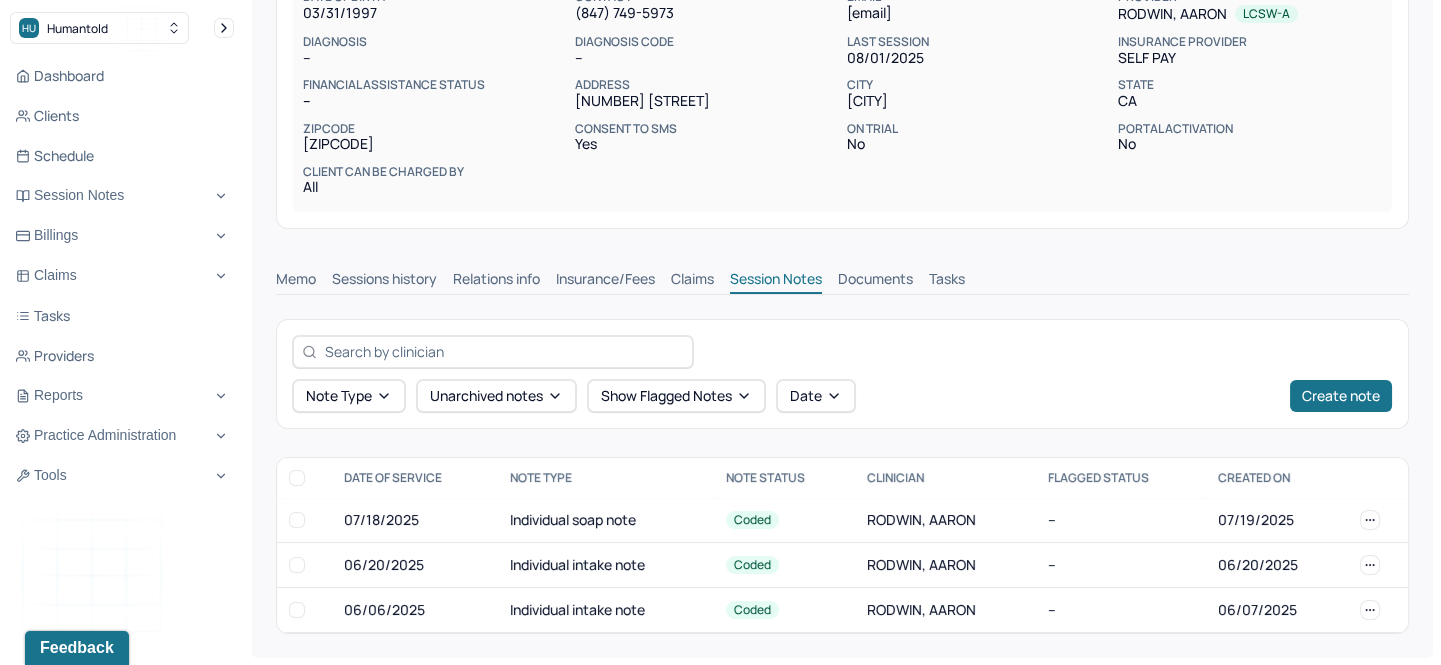 scroll, scrollTop: 270, scrollLeft: 0, axis: vertical 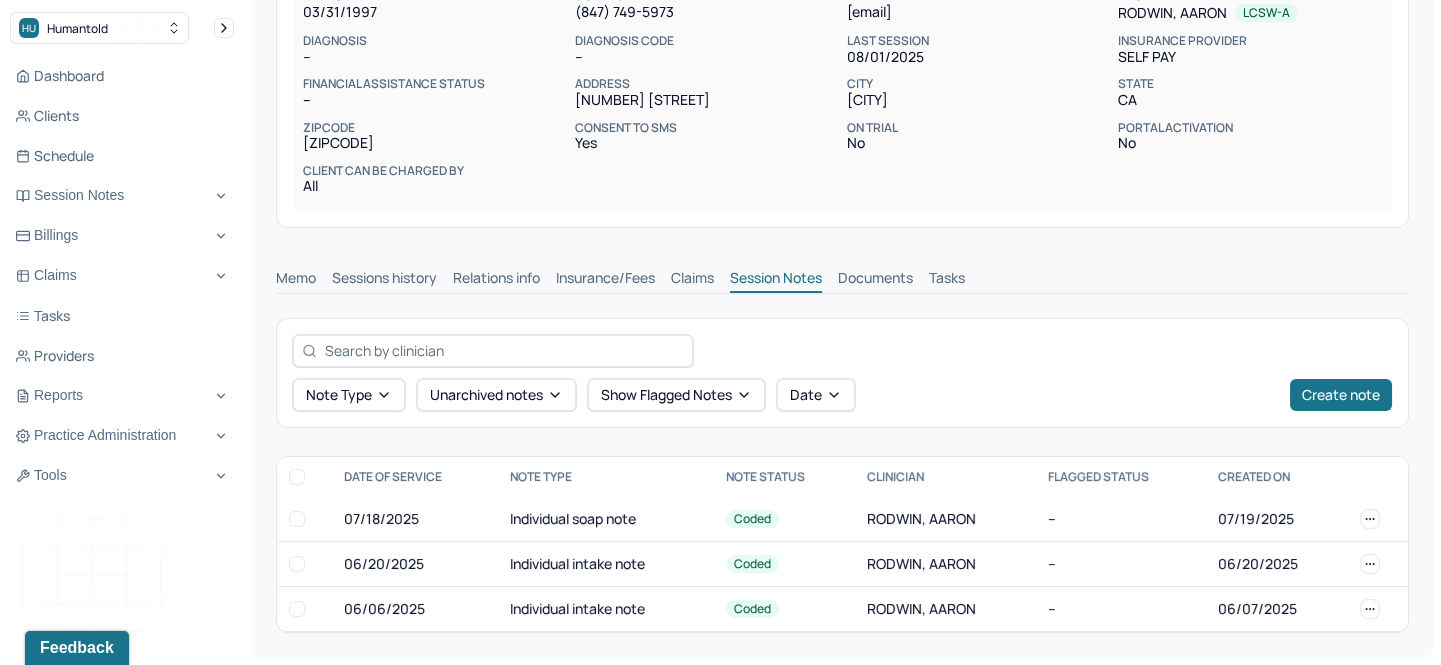 click on "Memo" at bounding box center [296, 280] 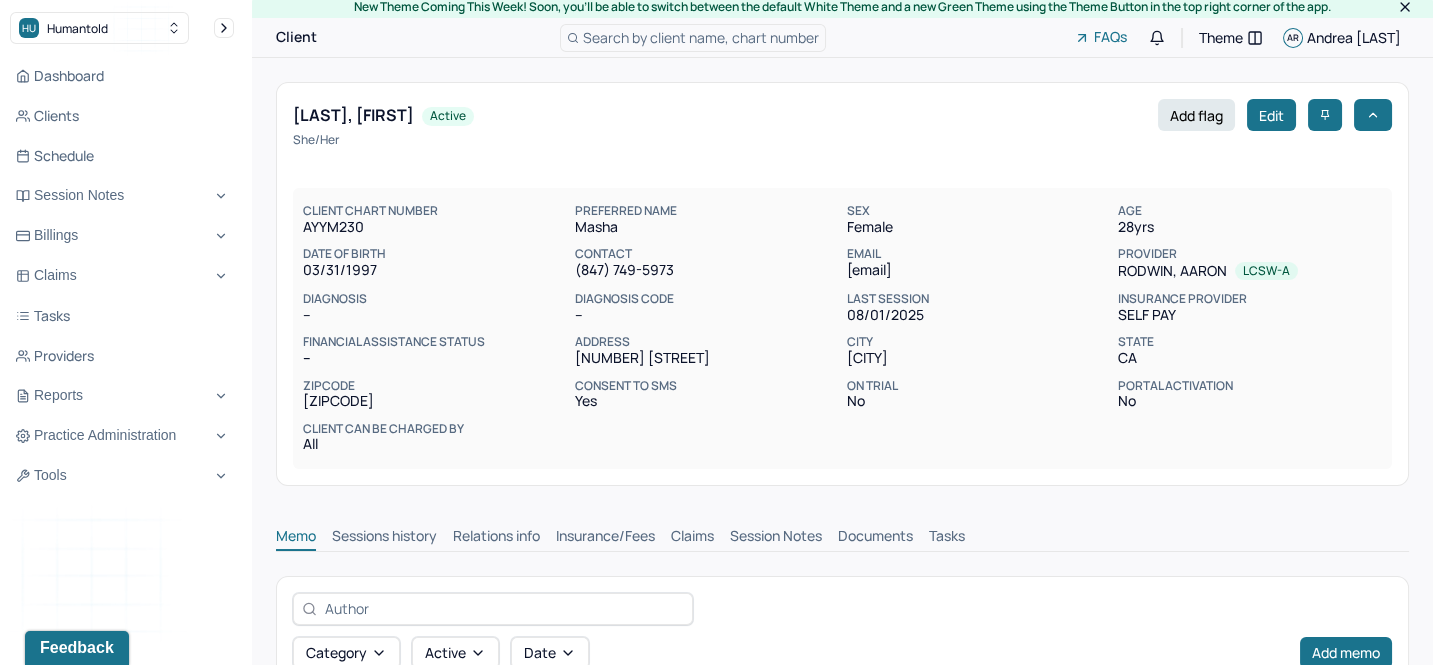 scroll, scrollTop: 0, scrollLeft: 0, axis: both 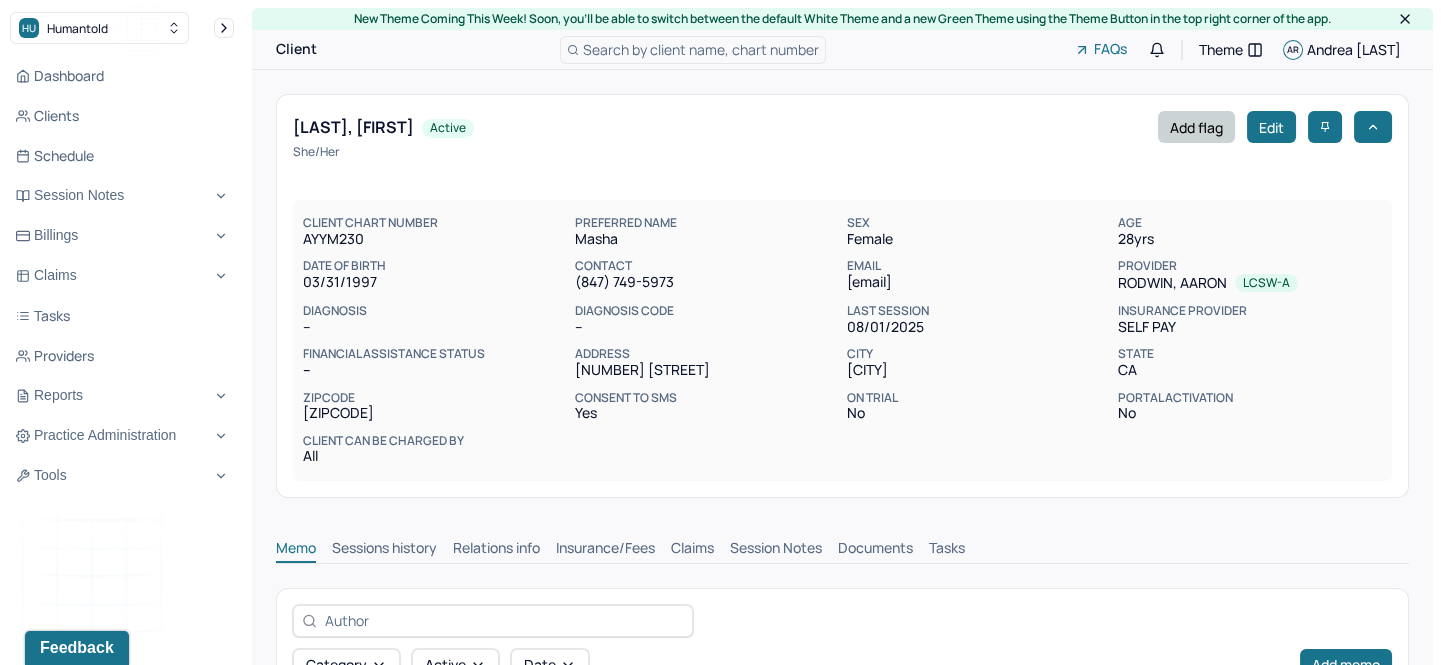 click on "Add flag" at bounding box center (1196, 127) 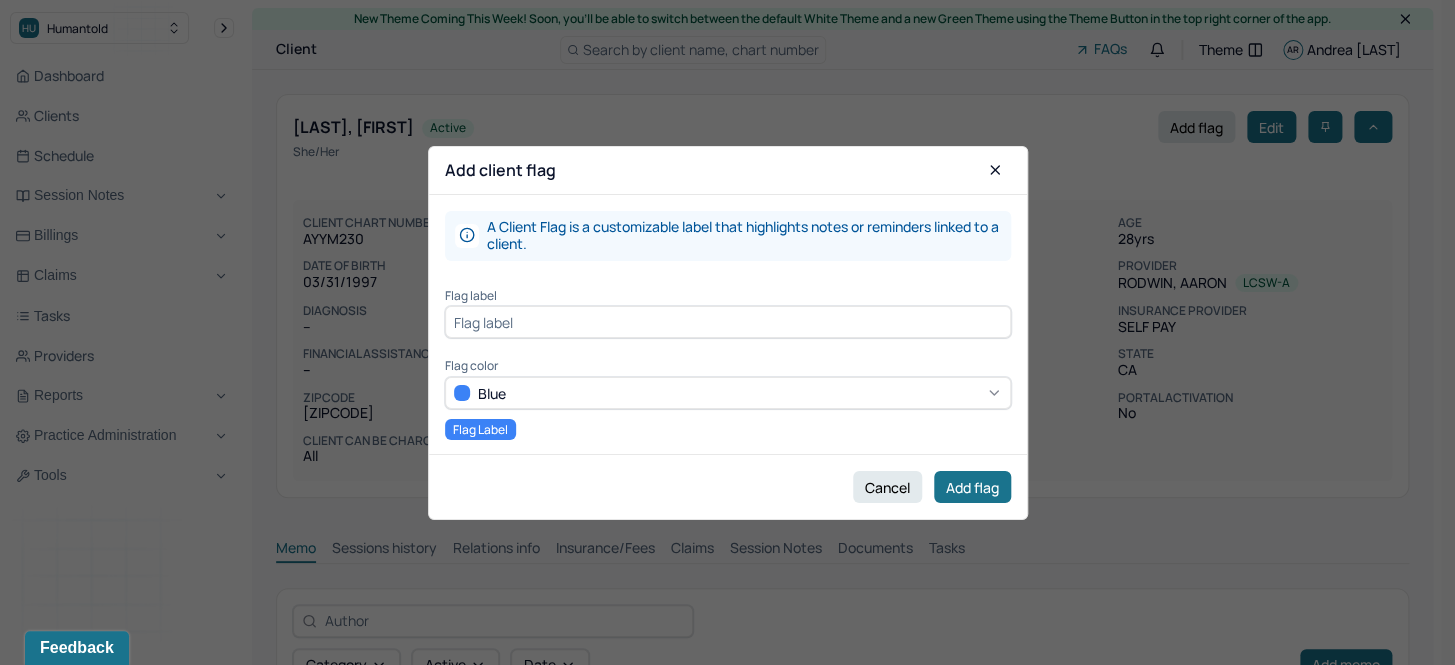 click at bounding box center [728, 322] 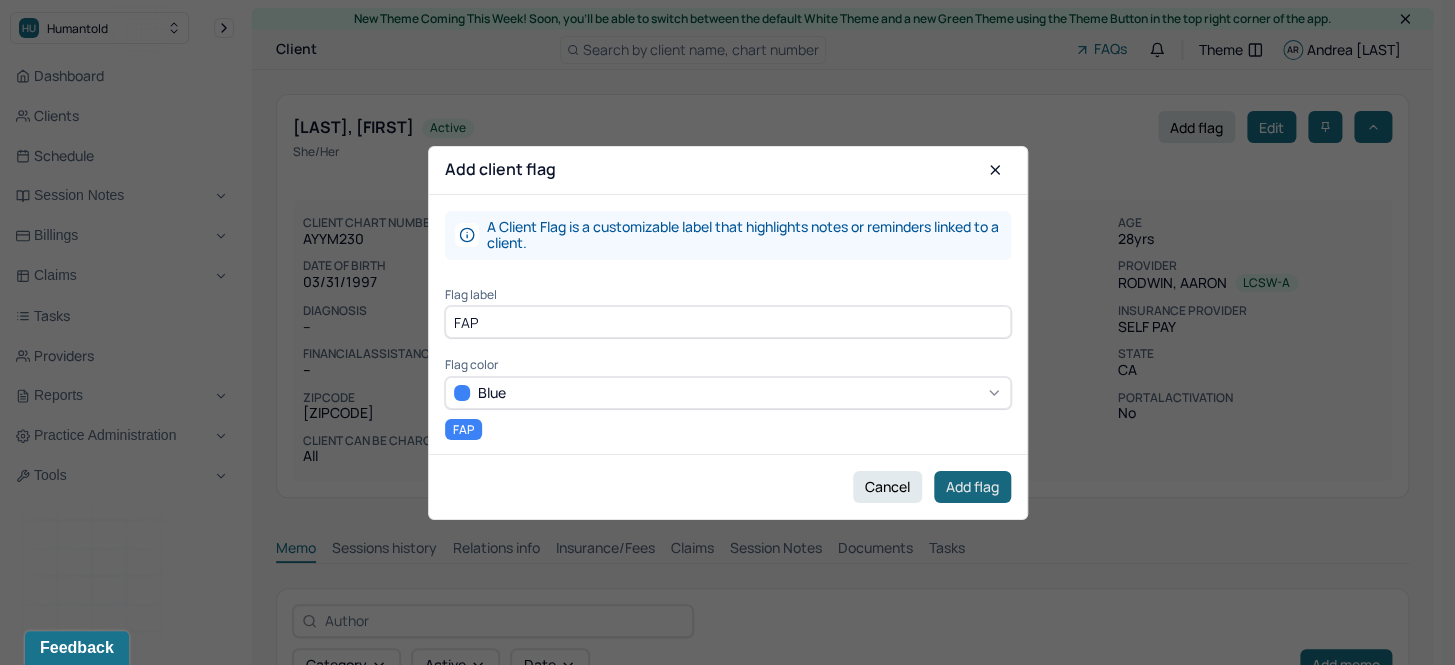 type on "FAP" 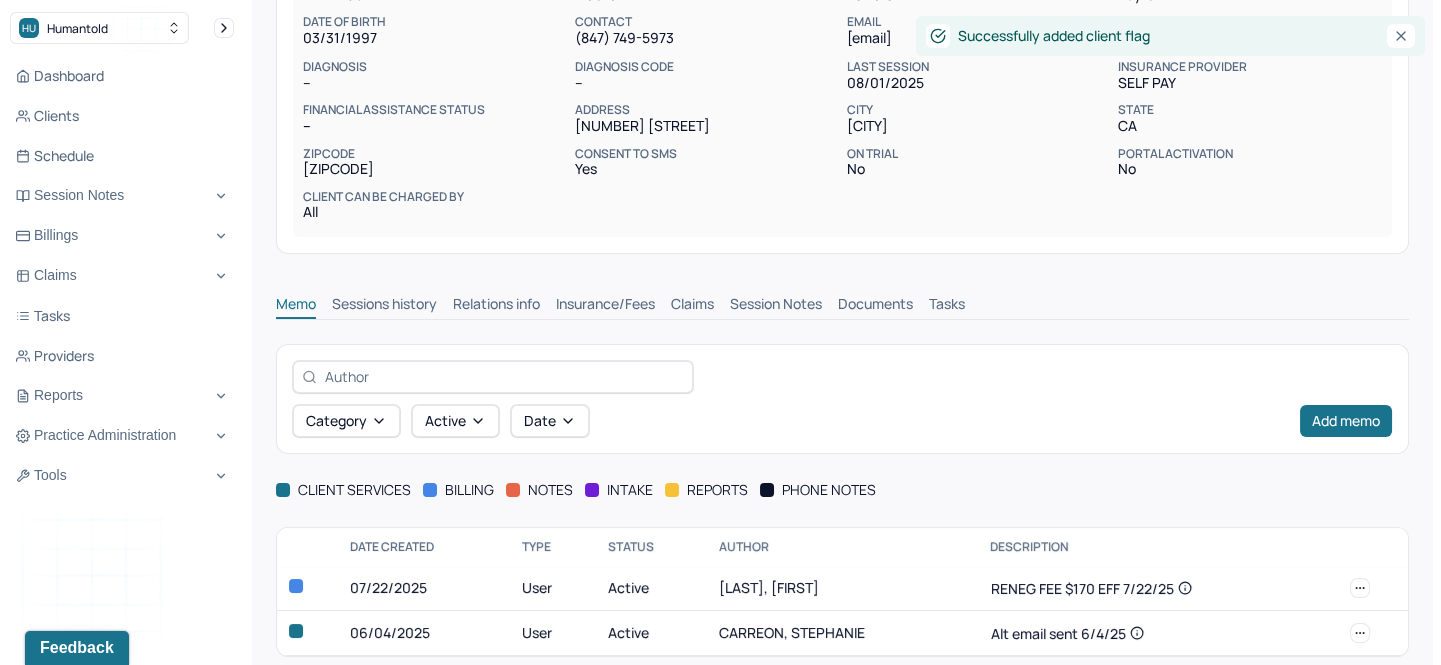 scroll, scrollTop: 295, scrollLeft: 0, axis: vertical 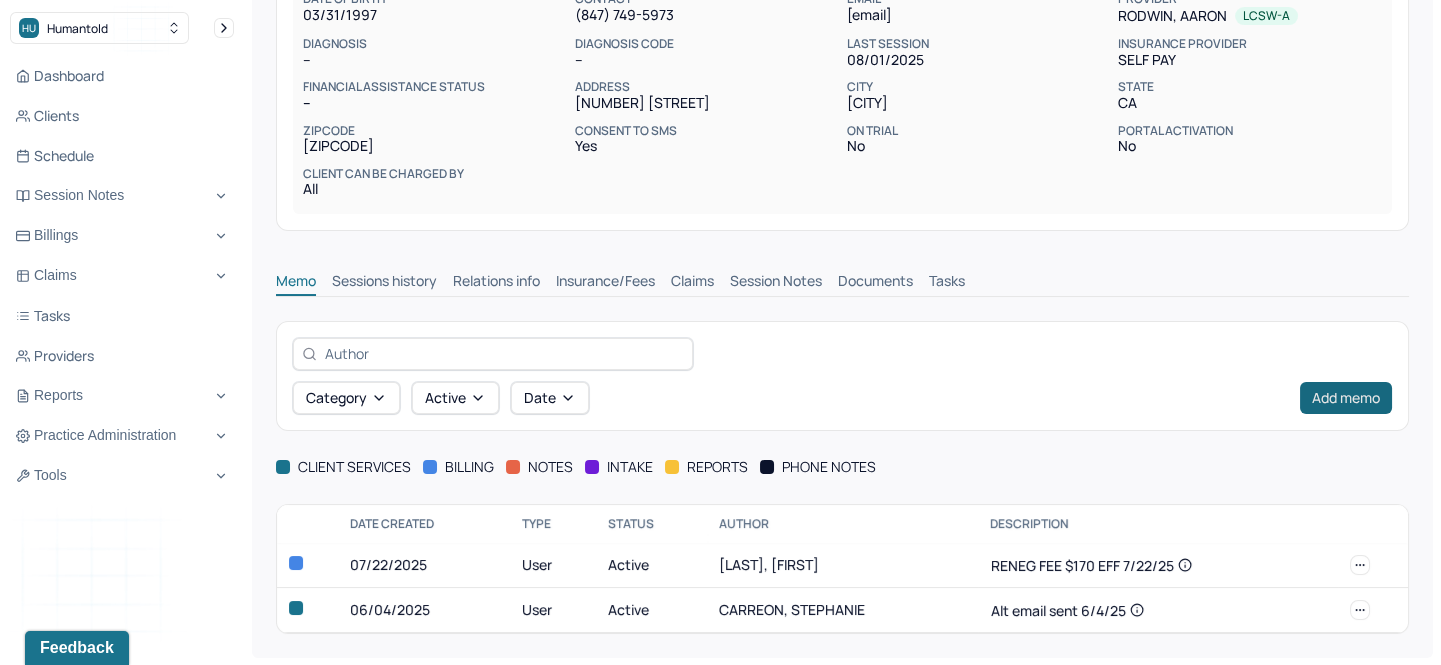 click on "Add memo" at bounding box center [1346, 398] 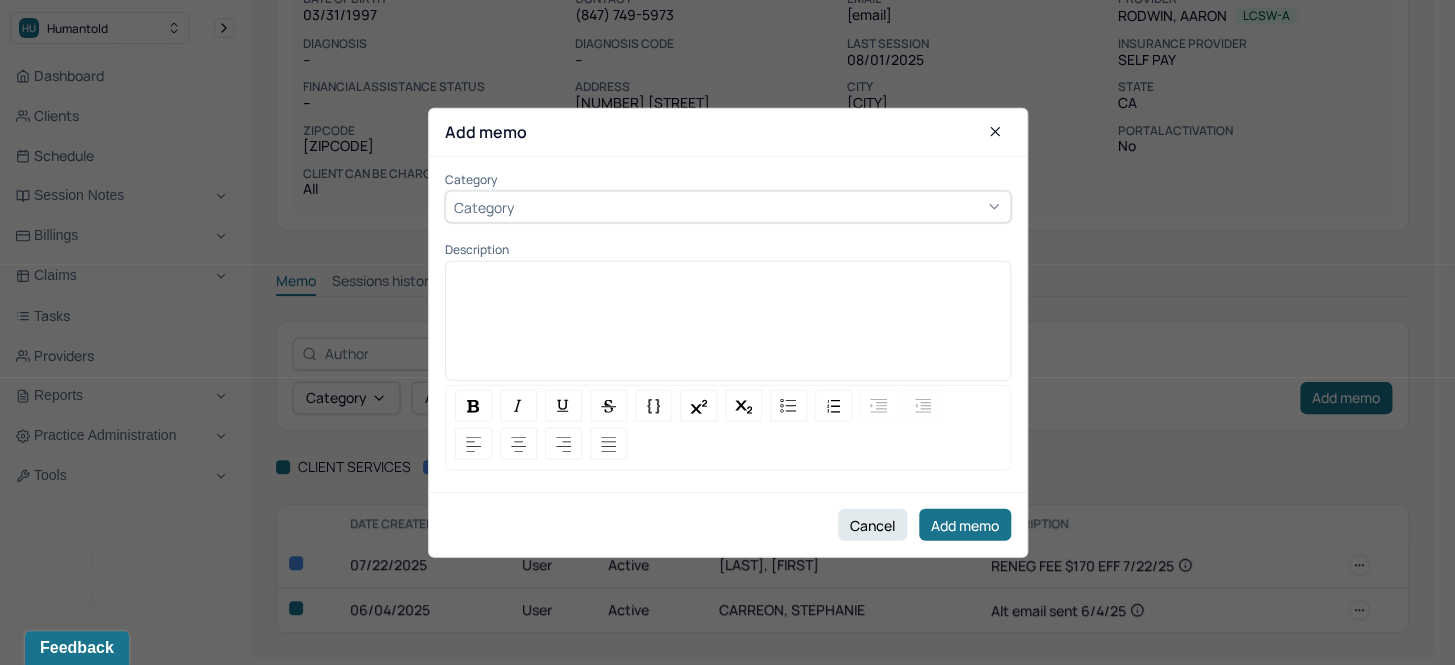 click at bounding box center [728, 328] 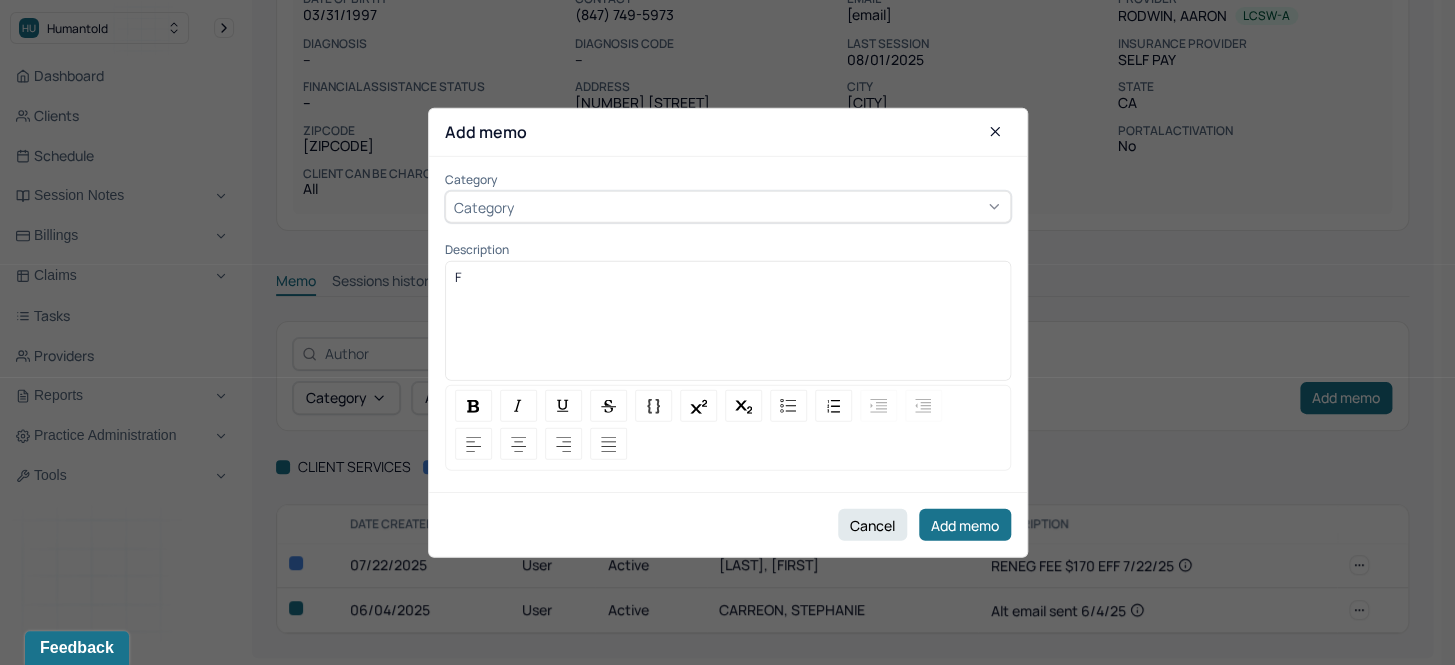 type 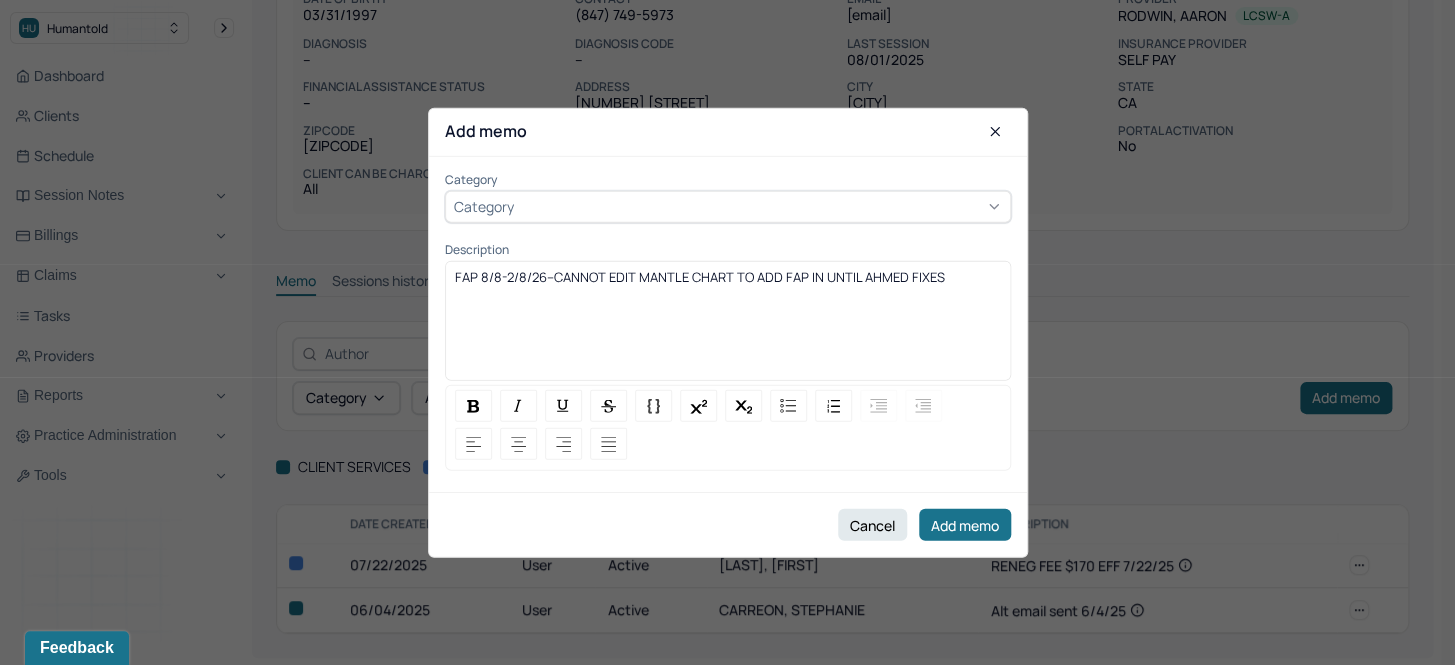 click on "Category" at bounding box center [728, 207] 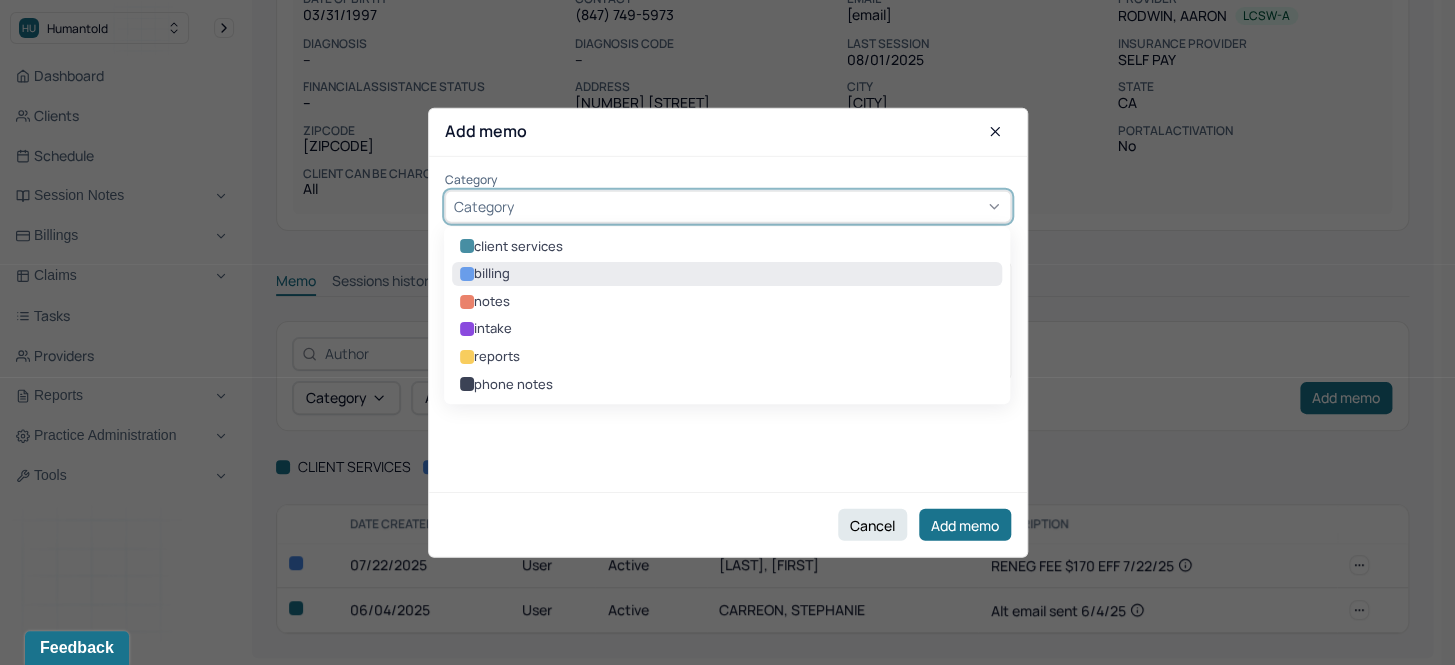 click on "billing" at bounding box center [727, 274] 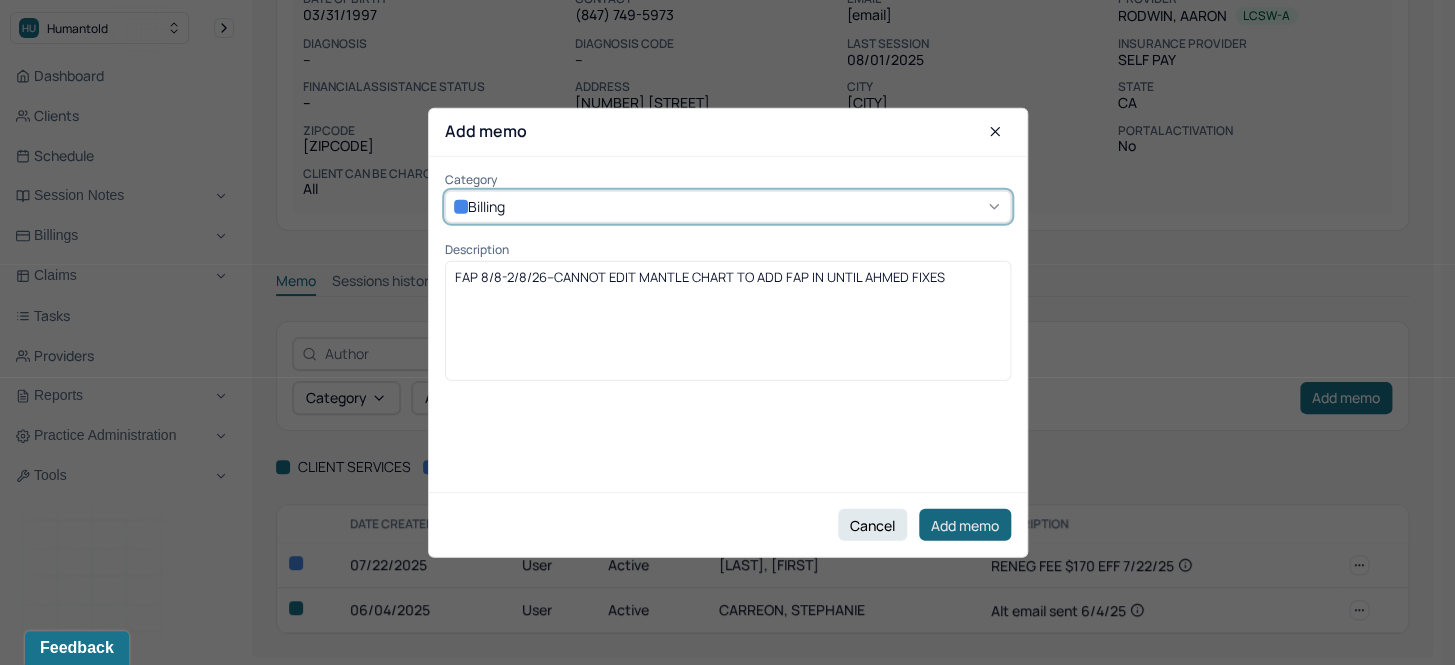 click on "Add memo" at bounding box center [965, 525] 